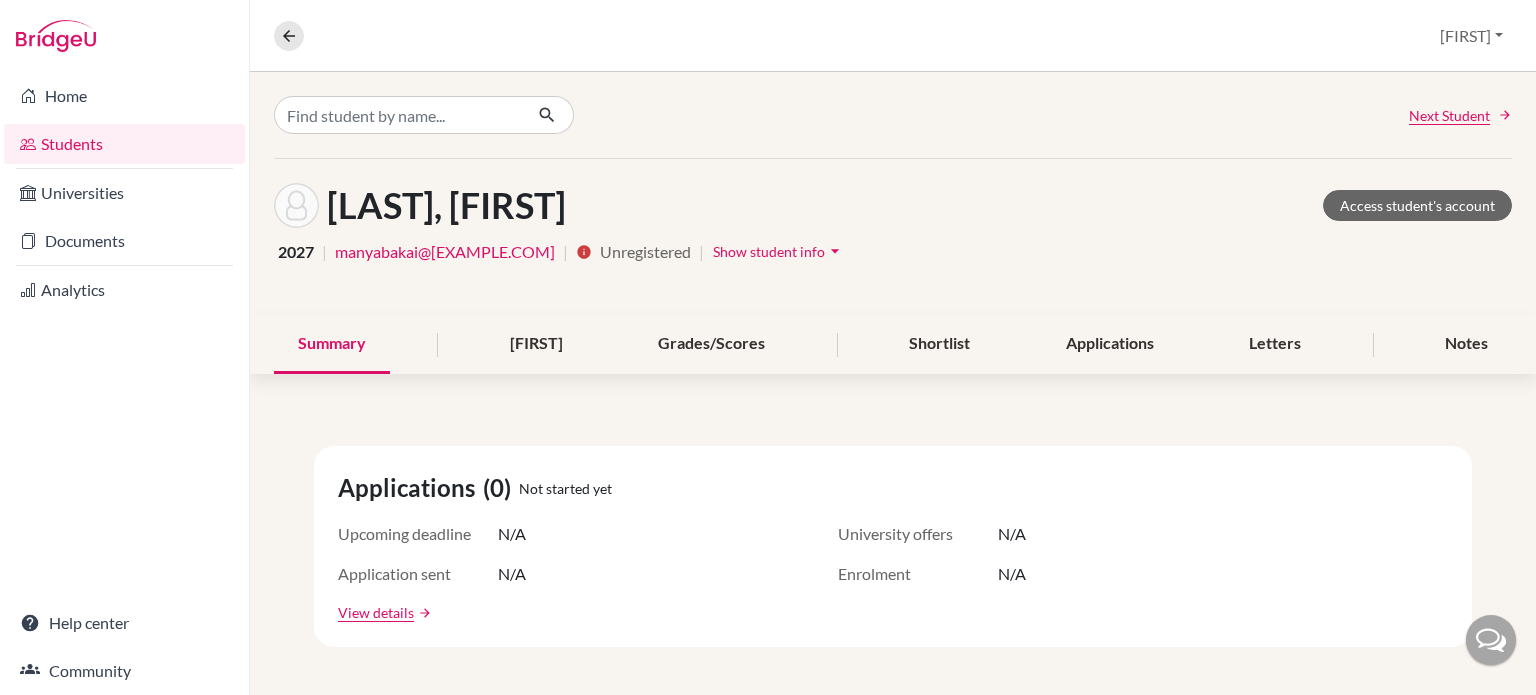 scroll, scrollTop: 0, scrollLeft: 0, axis: both 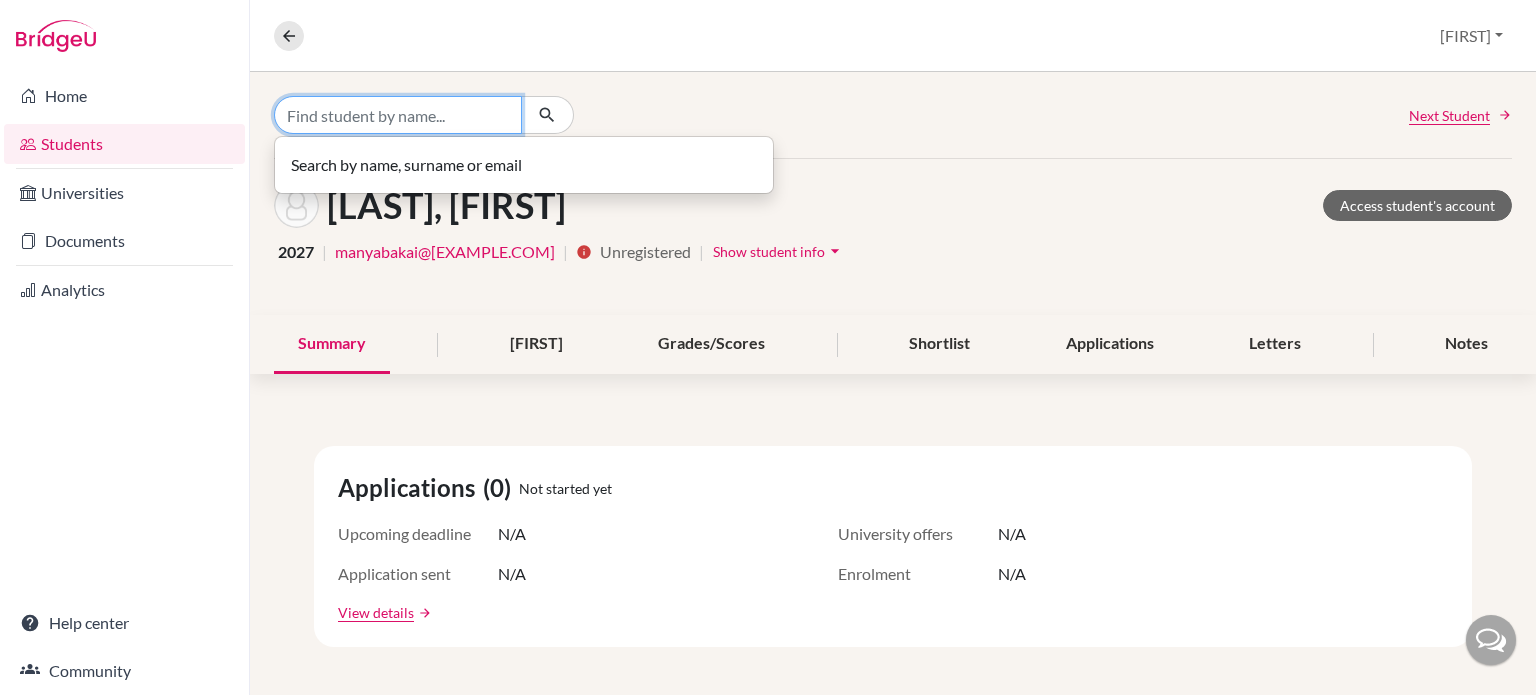 click at bounding box center (398, 115) 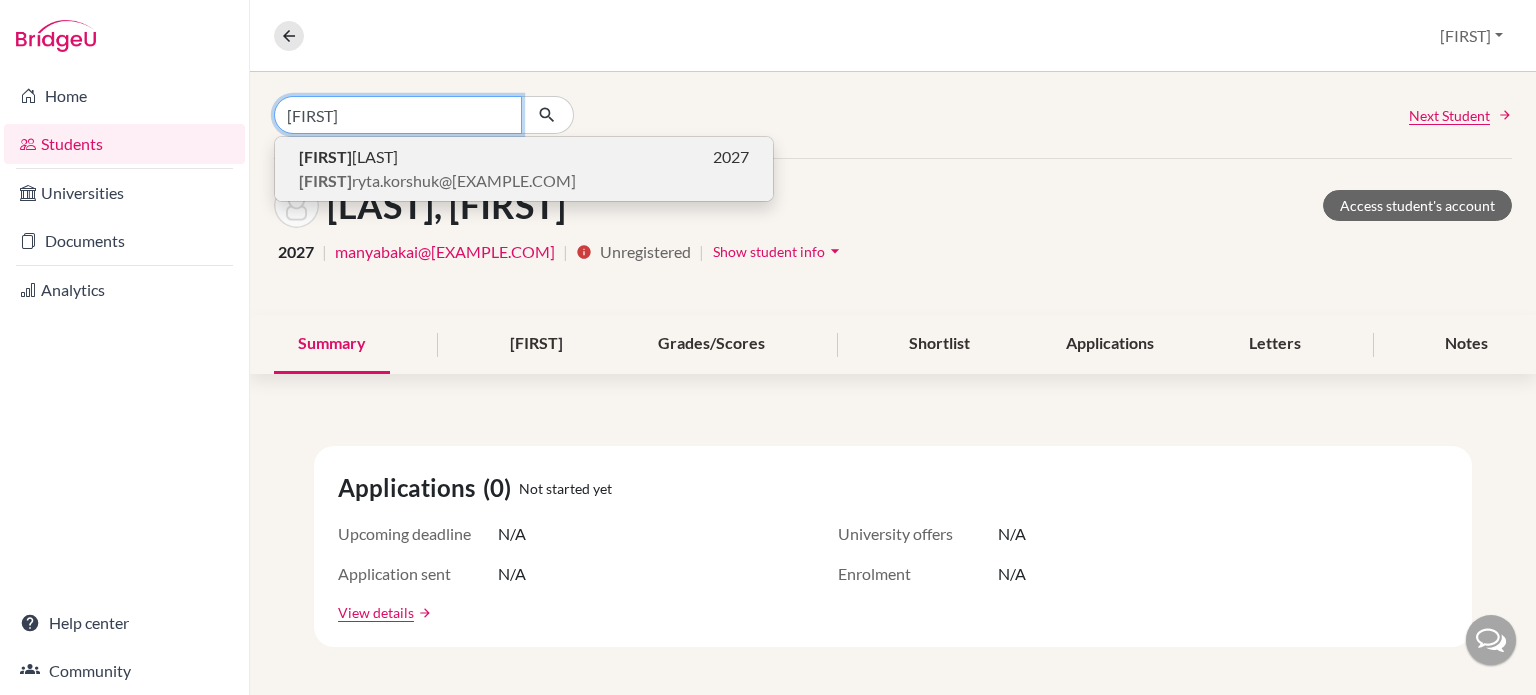 type on "marha" 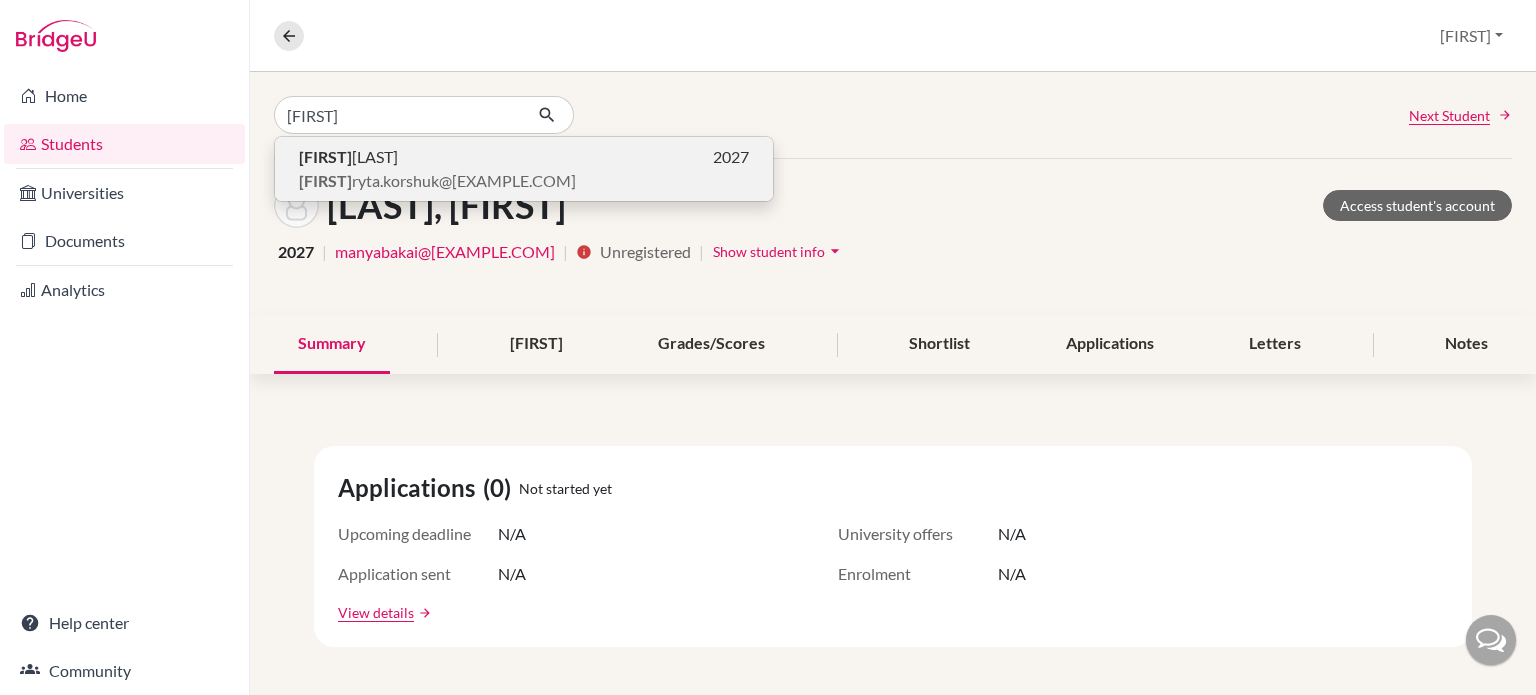 click on "marha ryta.korshuk@britishschool.ua" at bounding box center (437, 181) 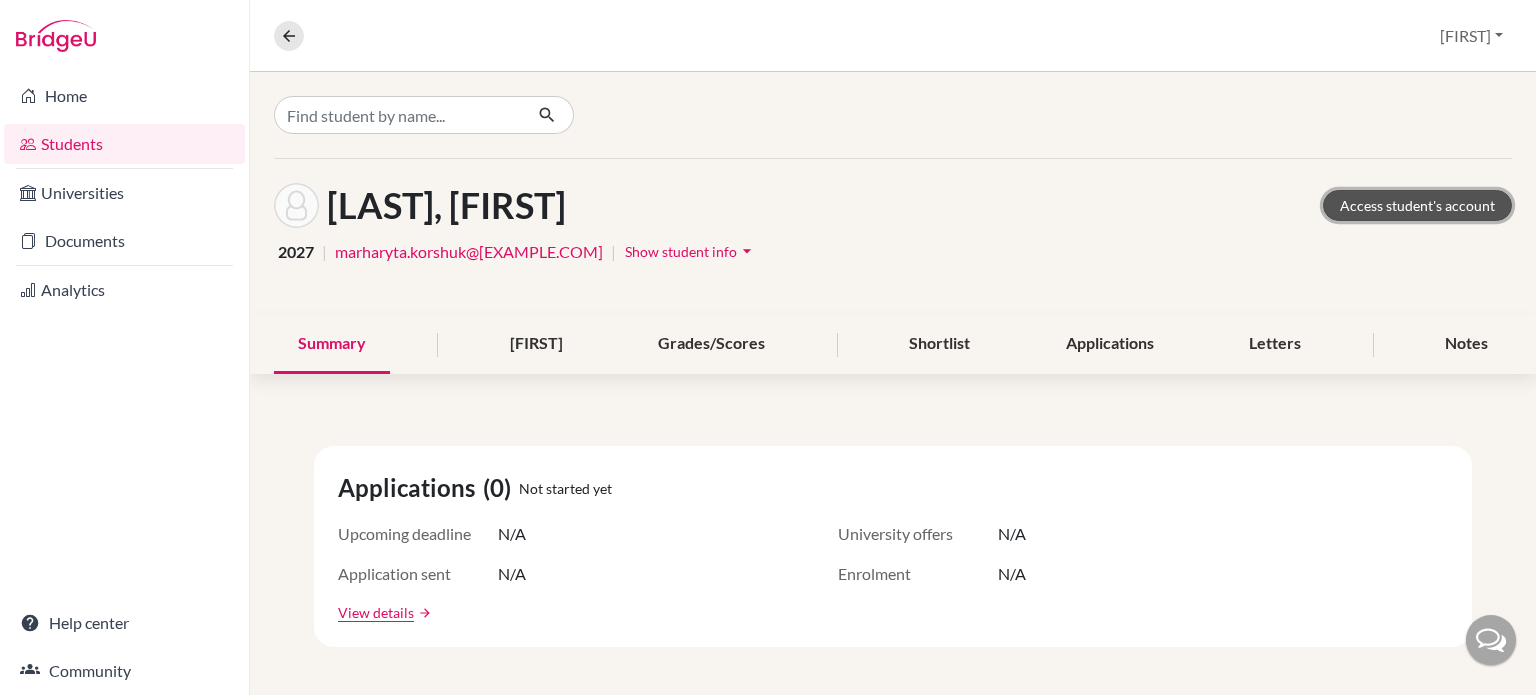 click on "Access student's account" at bounding box center (1417, 205) 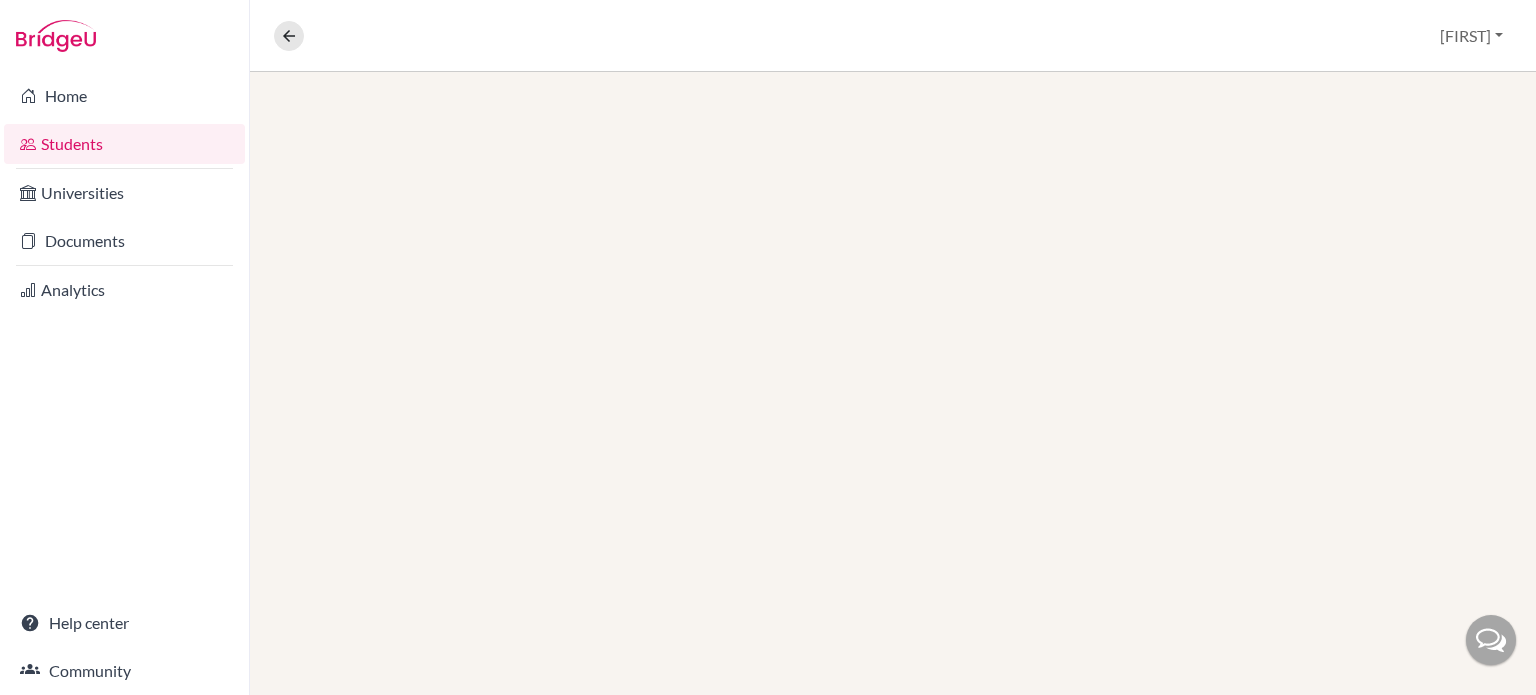 scroll, scrollTop: 0, scrollLeft: 0, axis: both 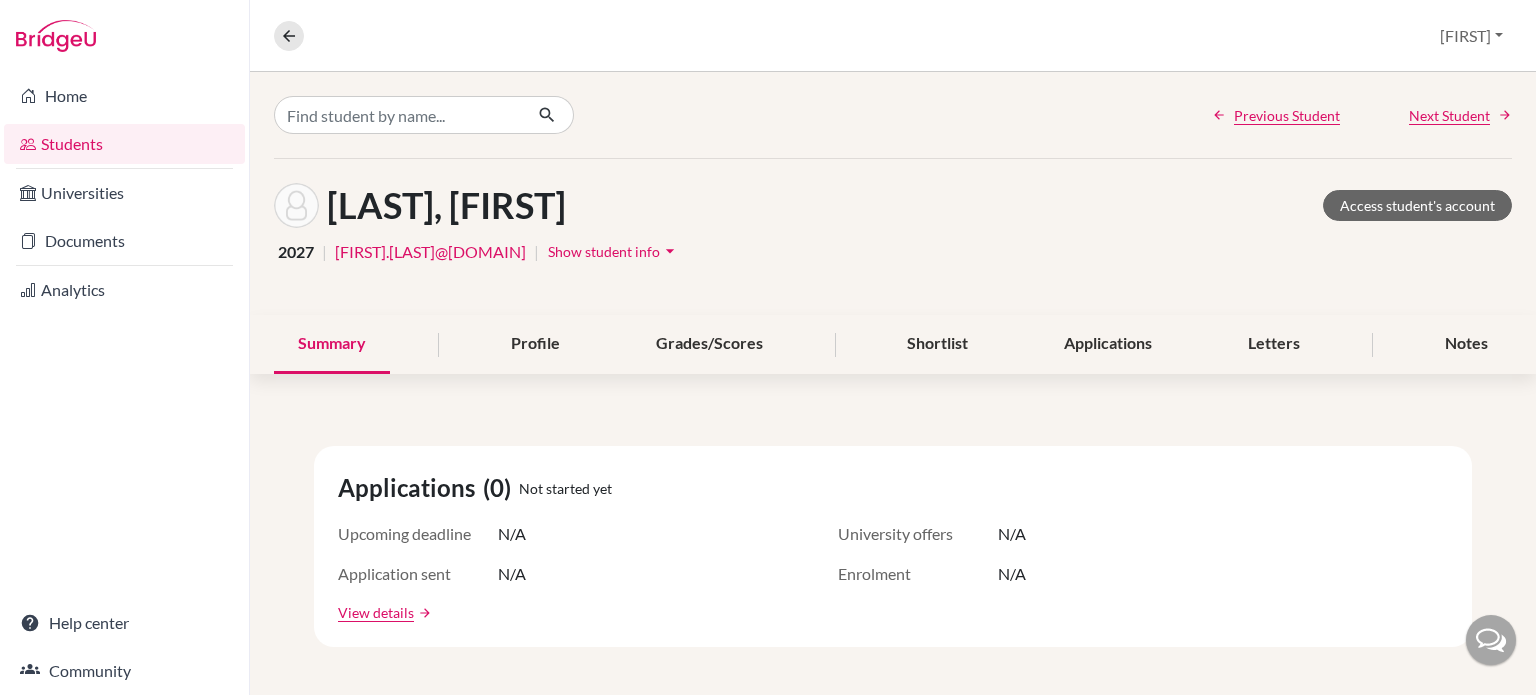 click on "Students" at bounding box center (124, 144) 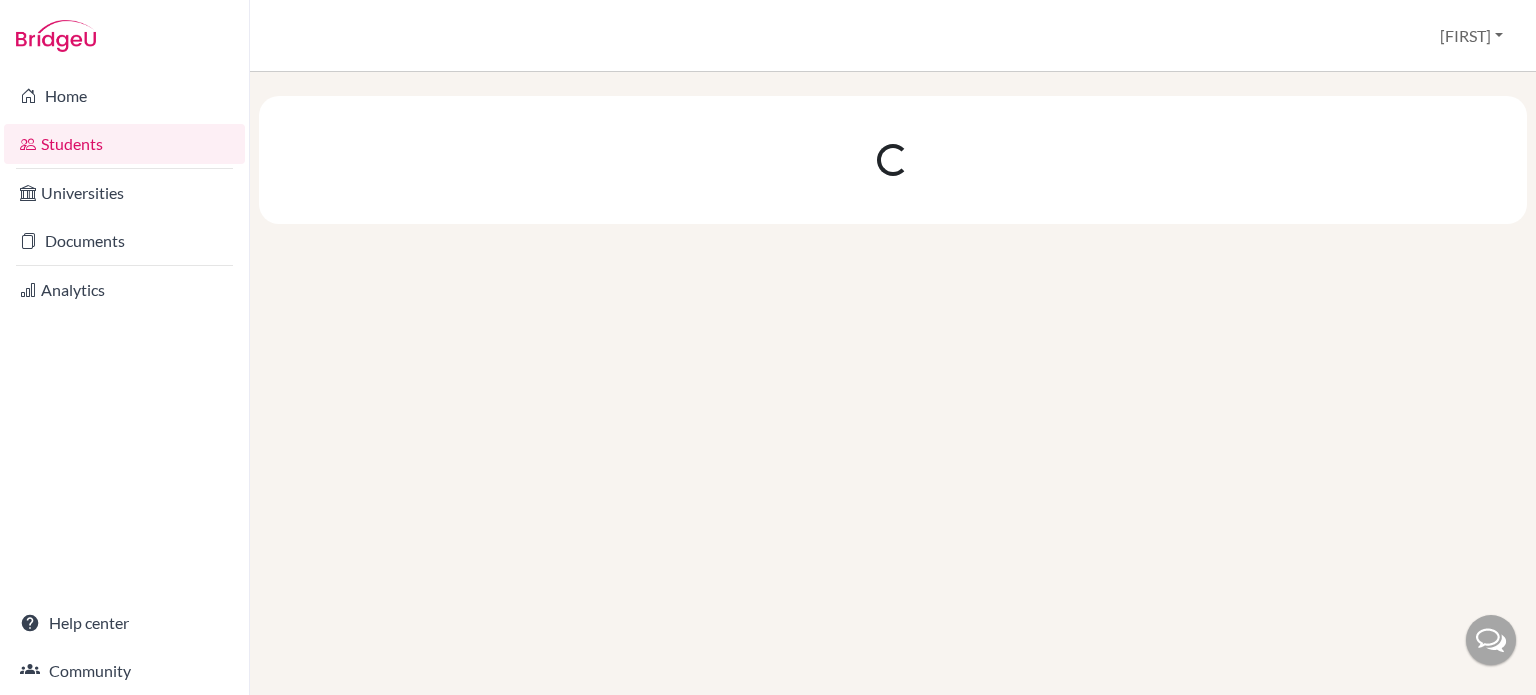 scroll, scrollTop: 0, scrollLeft: 0, axis: both 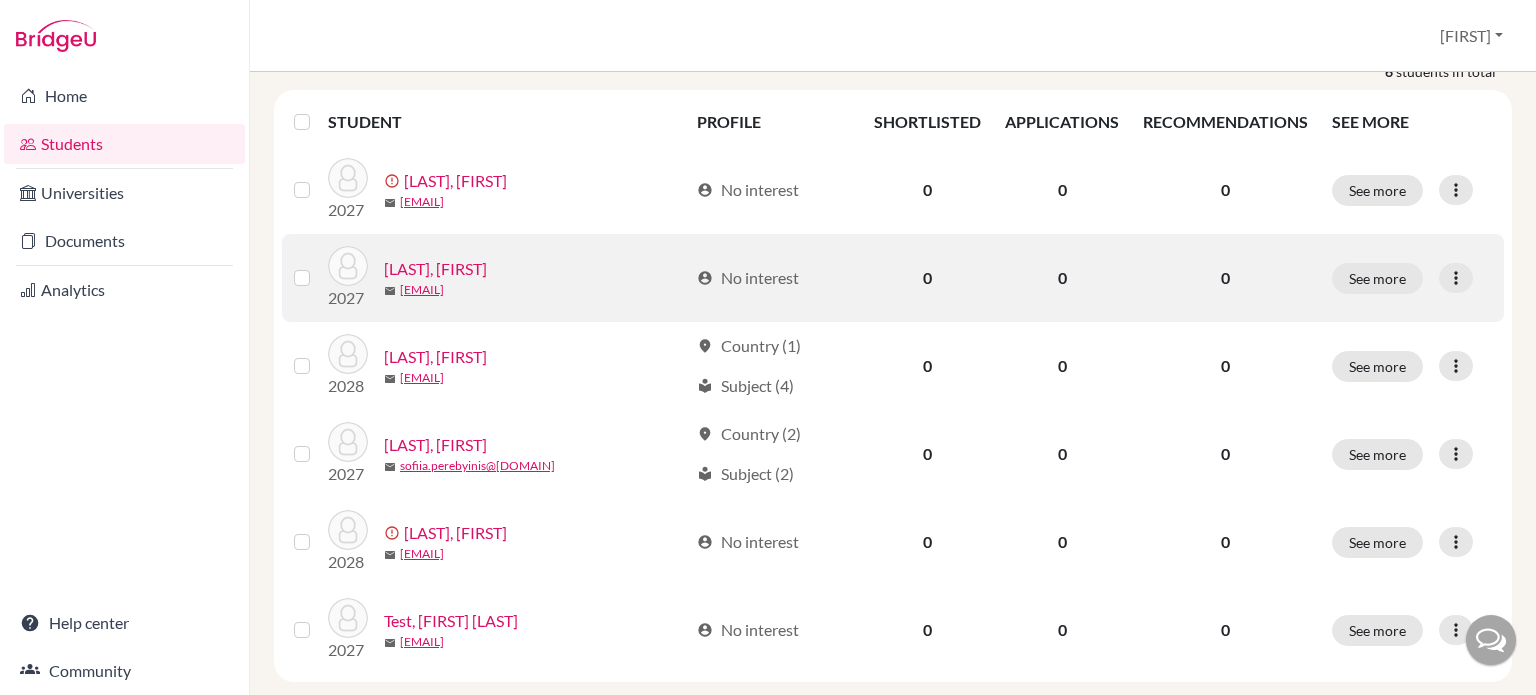click on "[LAST], [FIRST]" at bounding box center [435, 269] 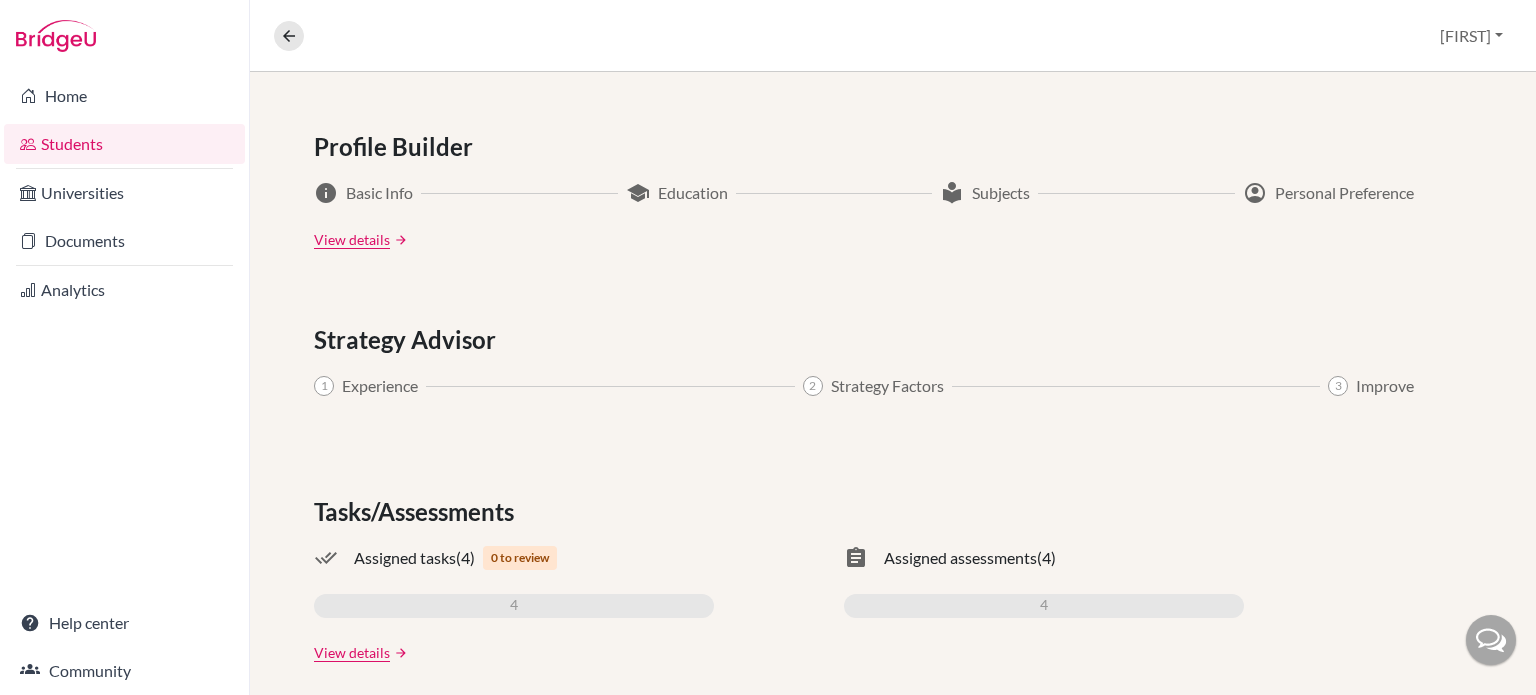 scroll, scrollTop: 1062, scrollLeft: 0, axis: vertical 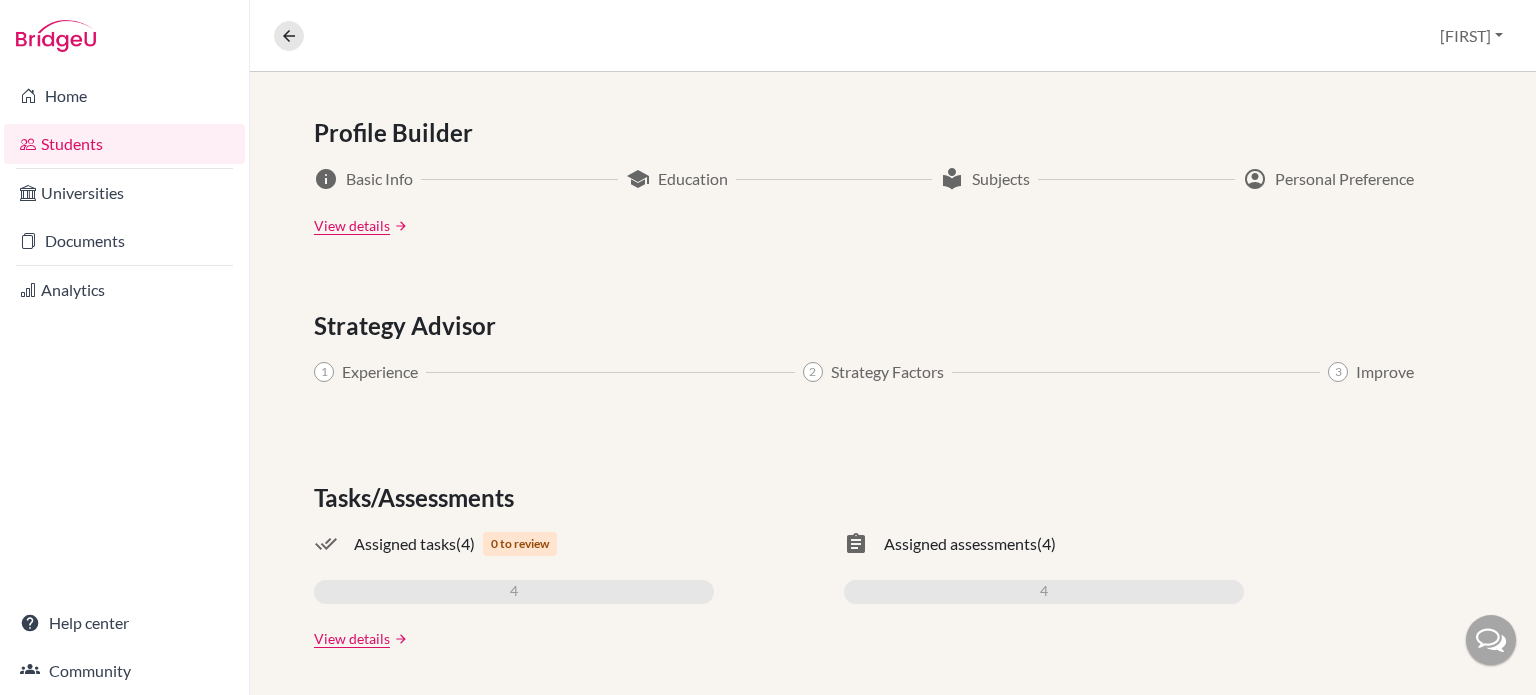 drag, startPoint x: 1535, startPoint y: 567, endPoint x: 1535, endPoint y: 584, distance: 17 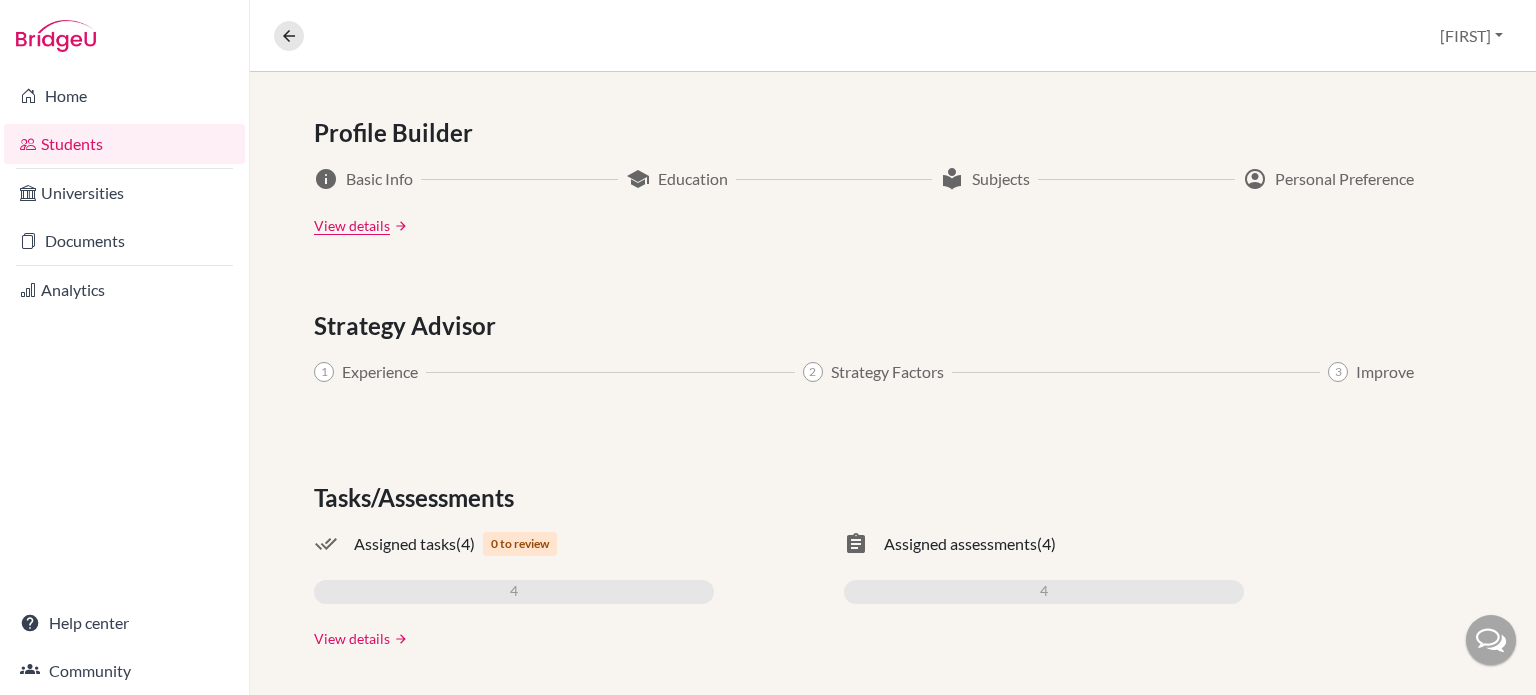 click on "View details" at bounding box center (352, 638) 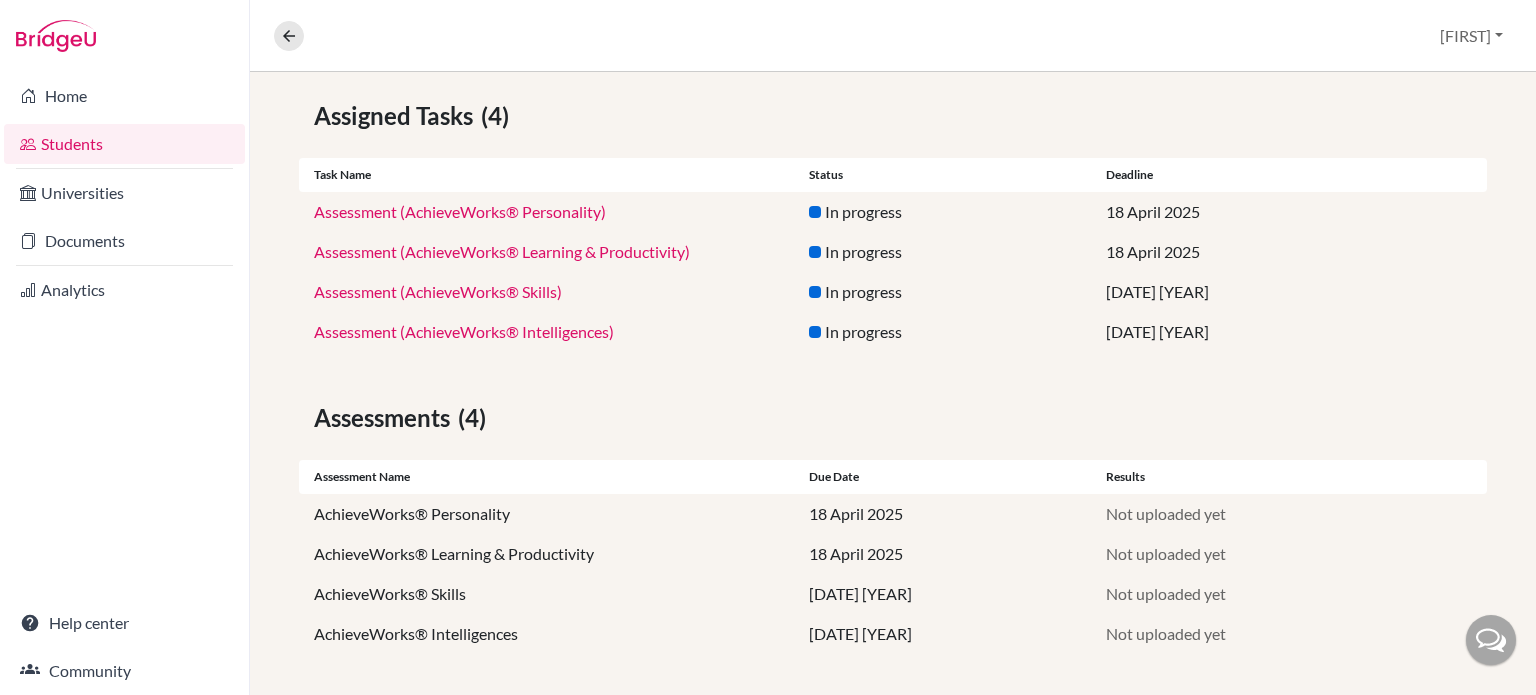 scroll, scrollTop: 353, scrollLeft: 0, axis: vertical 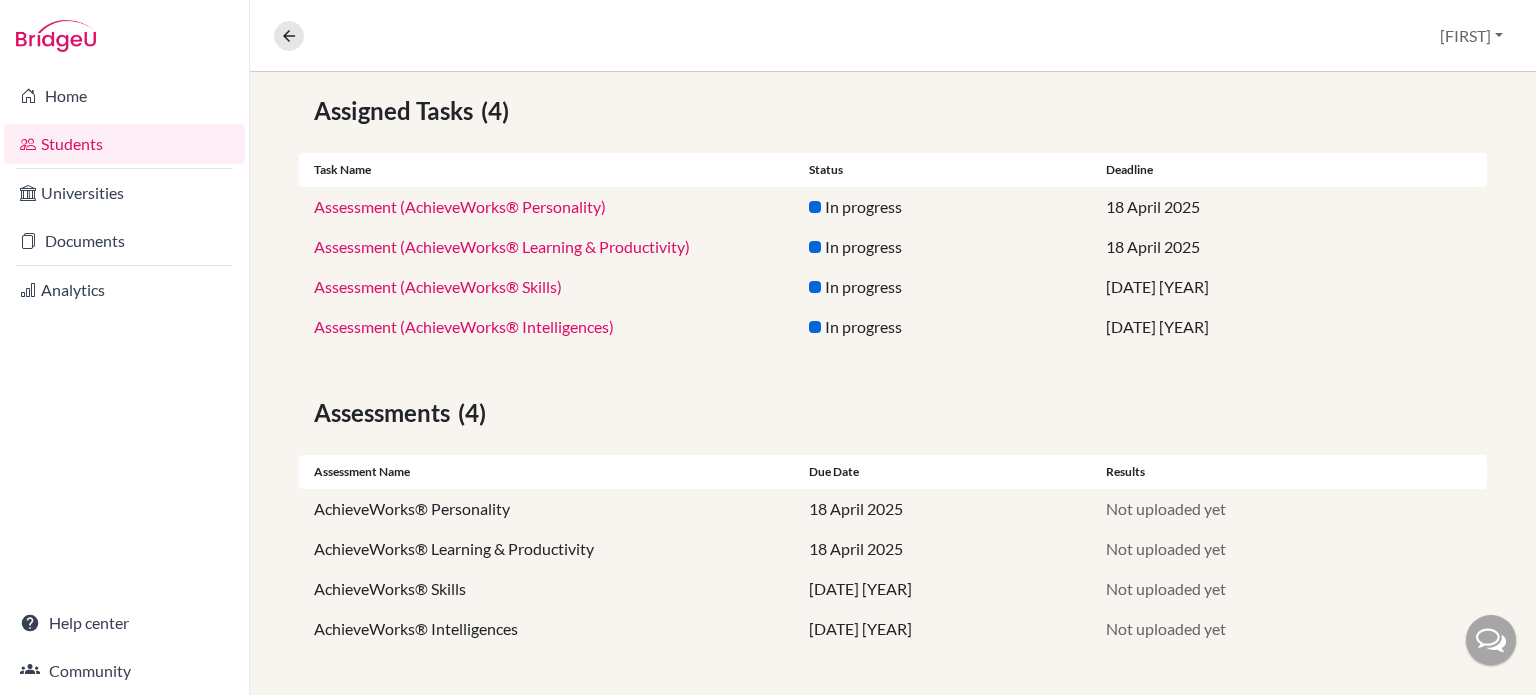 click at bounding box center [1491, 640] 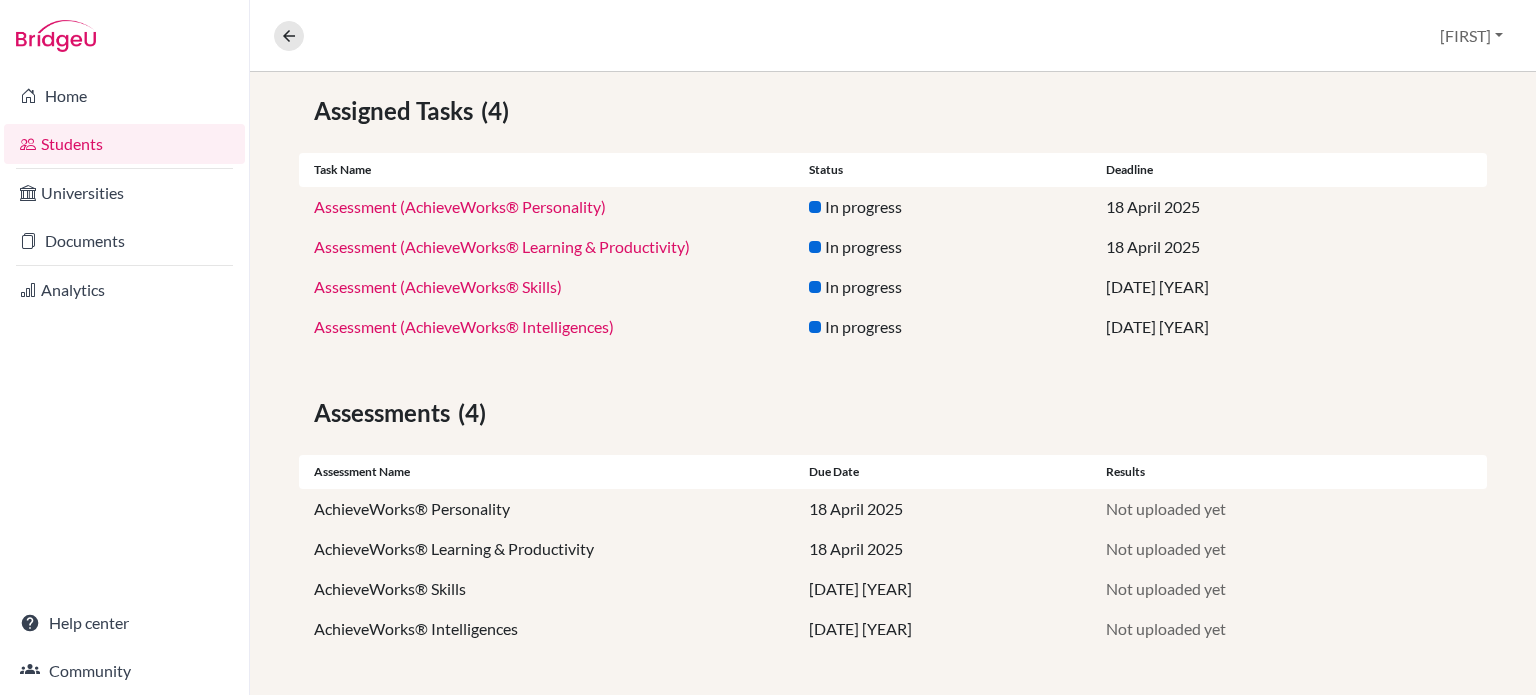 scroll, scrollTop: 0, scrollLeft: 0, axis: both 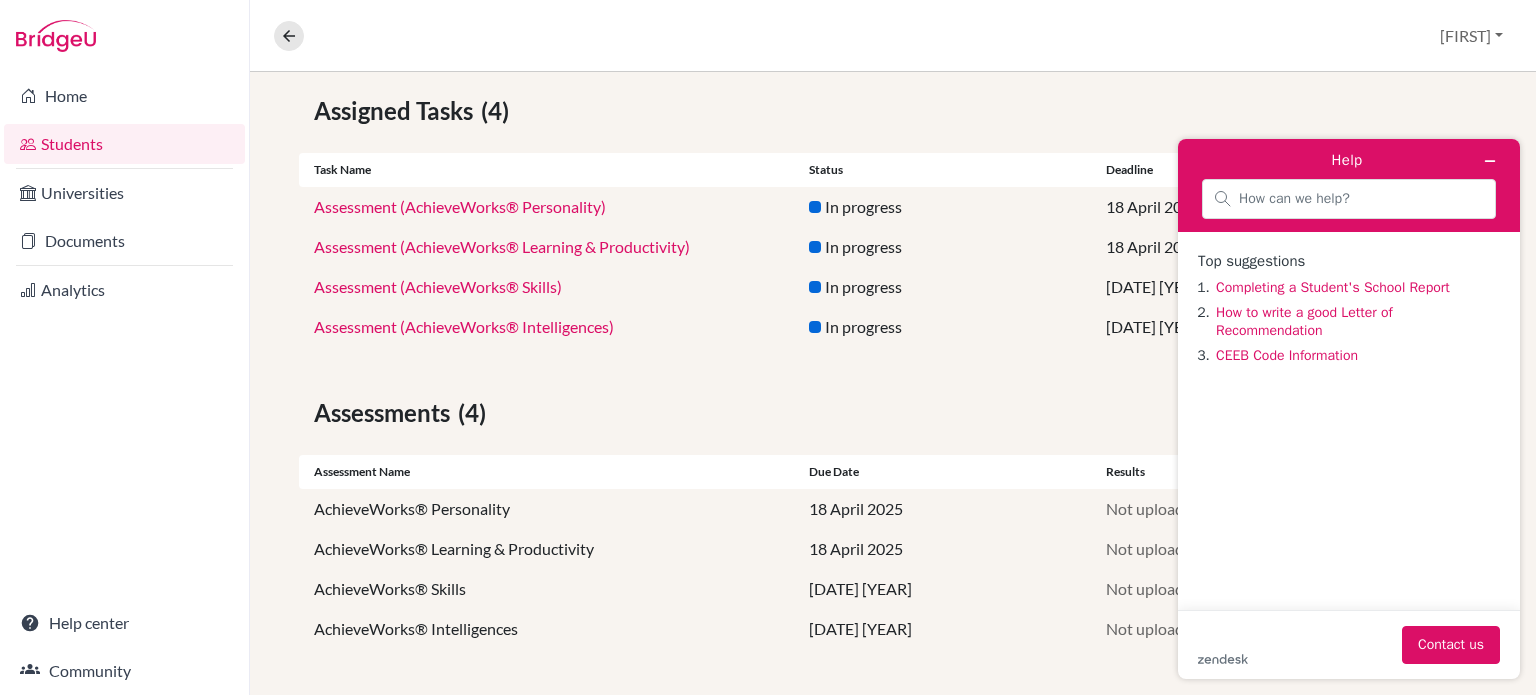 click on "zendesk .cls-1{fill:#03363d;} Contact us" at bounding box center (1349, 645) 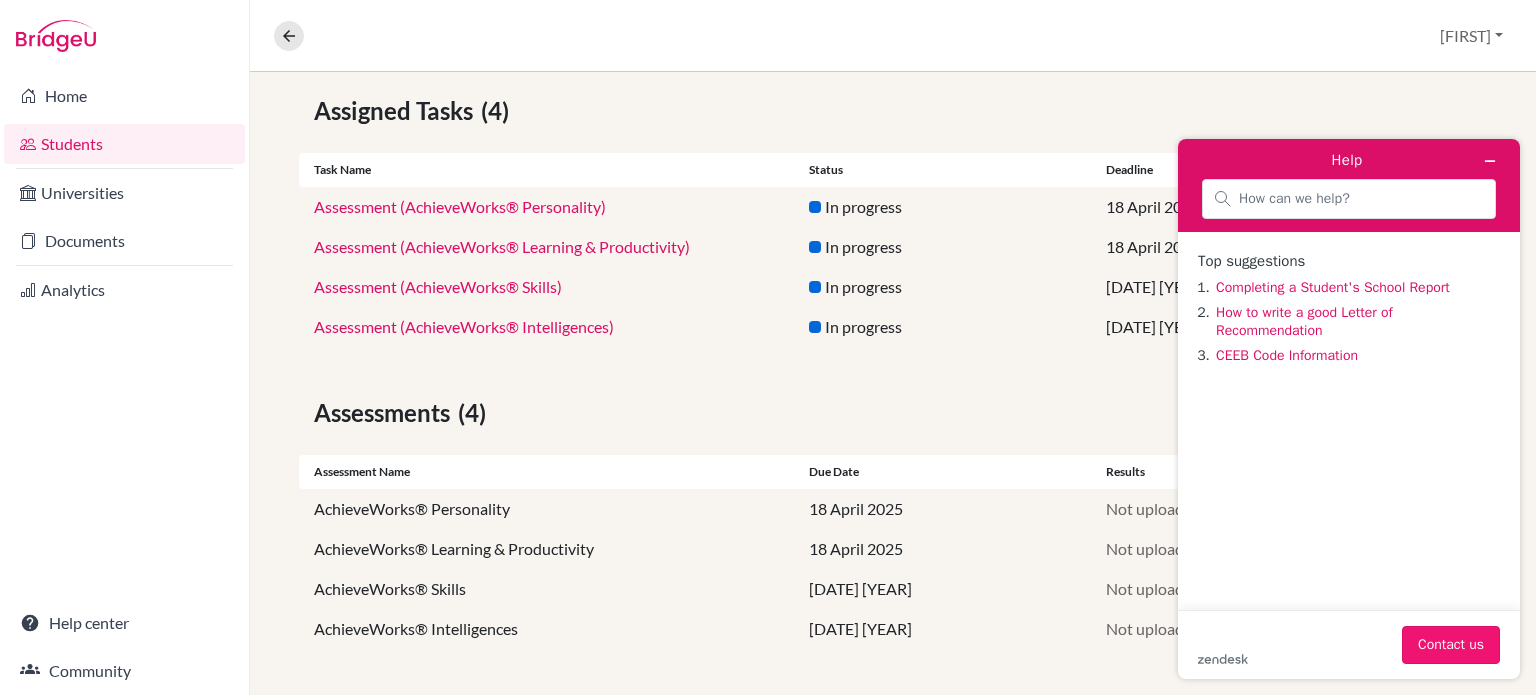click on "Contact us" at bounding box center (1451, 645) 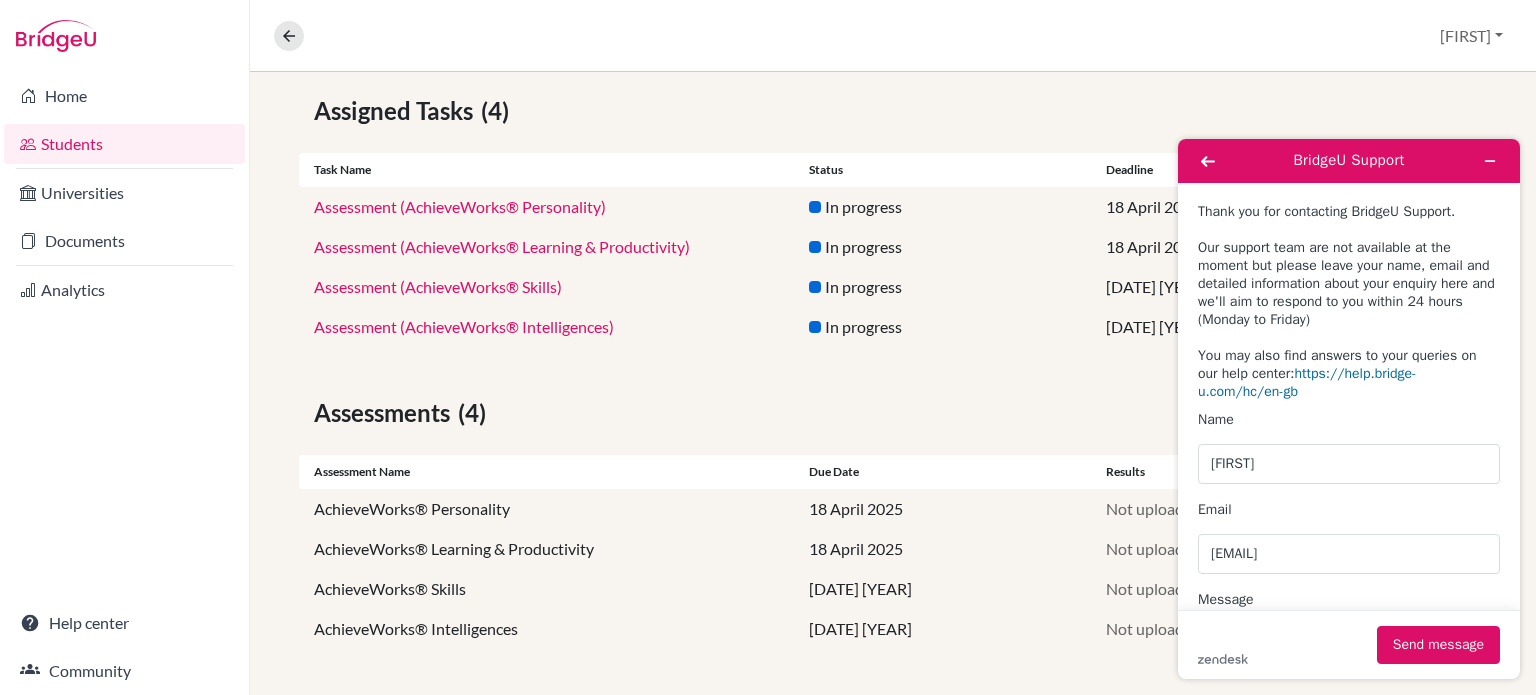 scroll, scrollTop: 160, scrollLeft: 0, axis: vertical 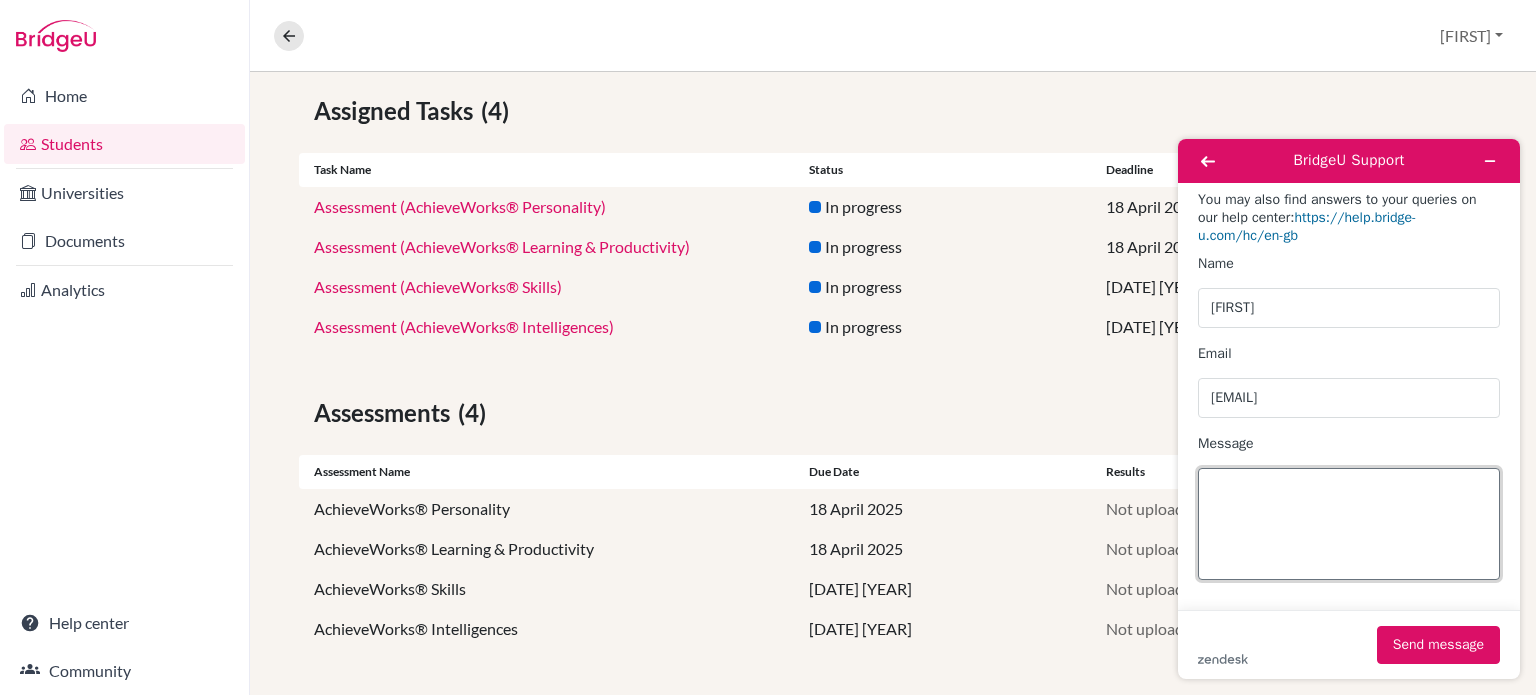click on "Message" at bounding box center (1349, 524) 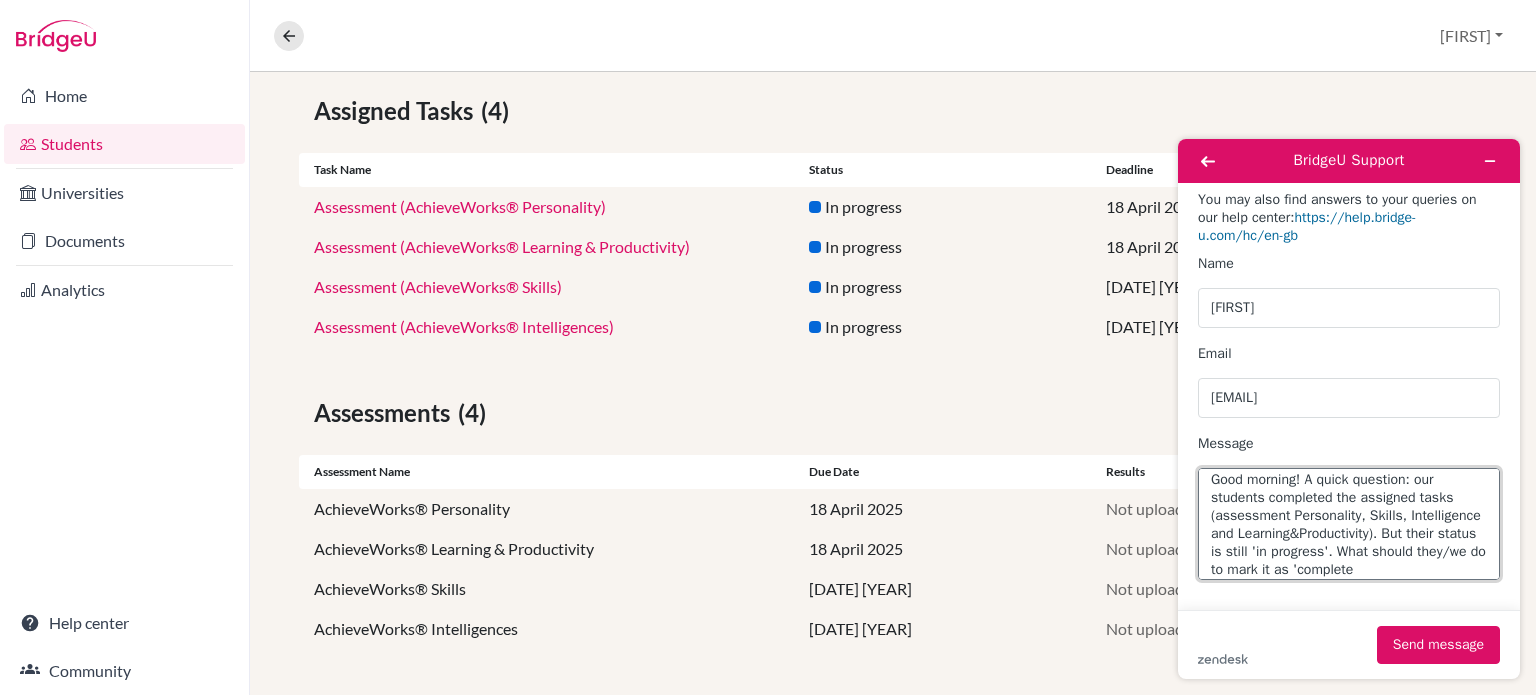 scroll, scrollTop: 26, scrollLeft: 0, axis: vertical 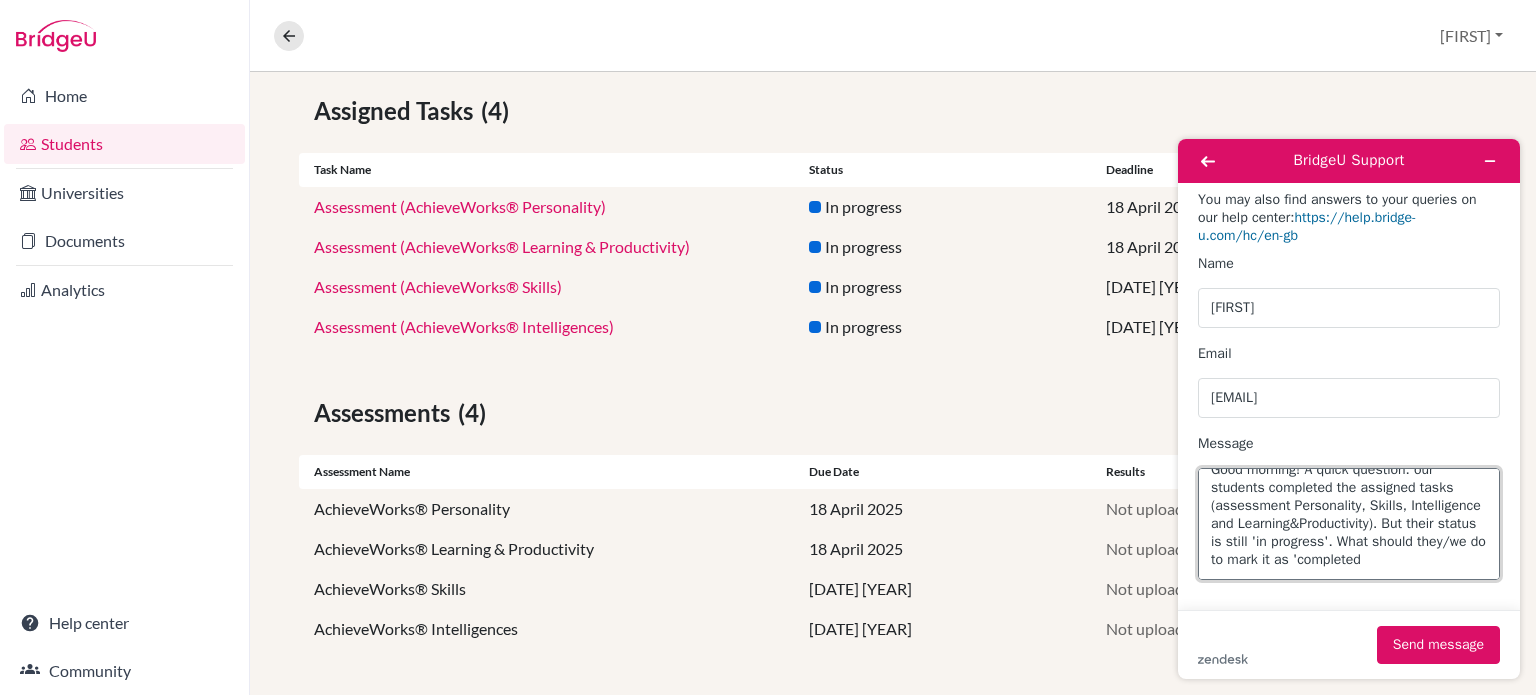 click on "Good morning! A quick question: our students completed the assigned tasks (assessment Personality, Skills, Intelligence and Learning&Productivity). But their status is still 'in progress'. What should they/we do to mark it as 'completed" at bounding box center [1349, 524] 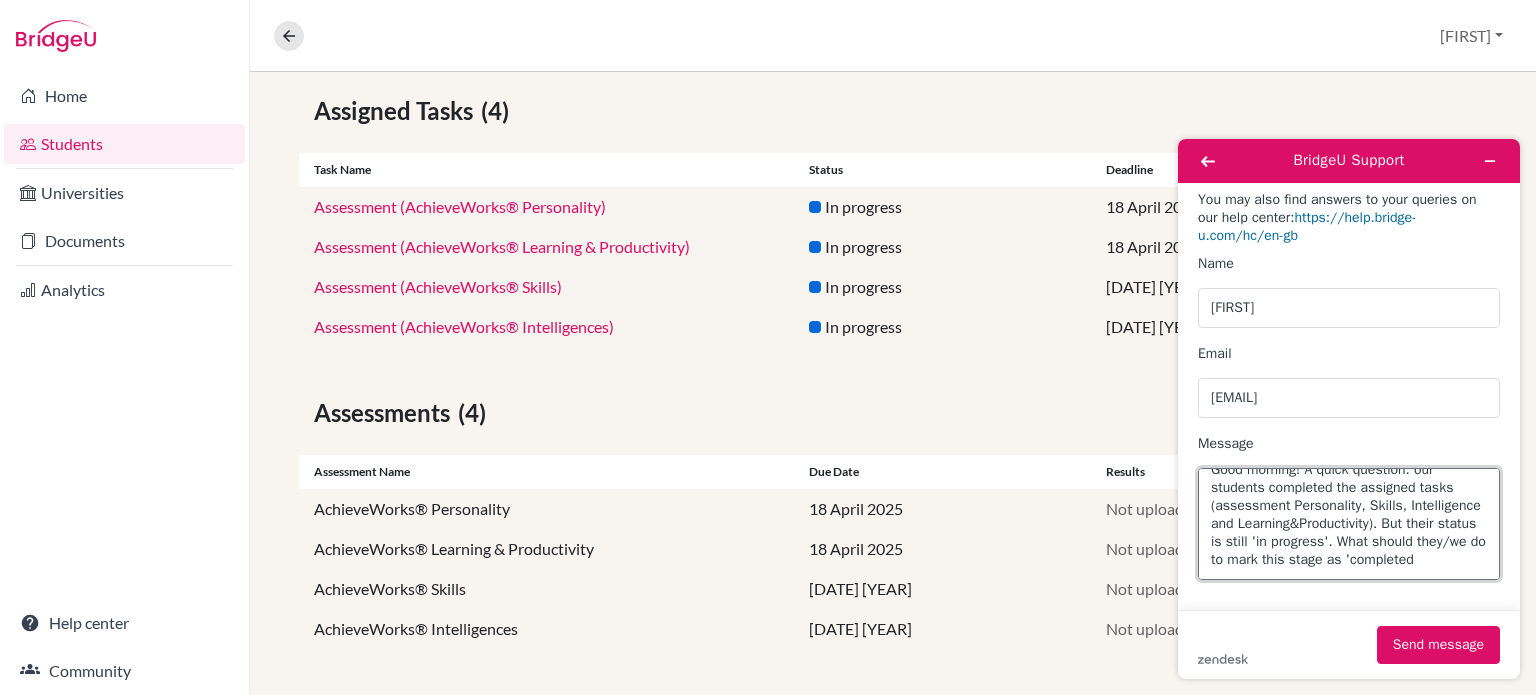 click on "Good morning! A quick question: our students completed the assigned tasks (assessment Personality, Skills, Intelligence and Learning&Productivity). But their status is still 'in progress'. What should they/we do to mark this stage as 'completed" at bounding box center [1349, 524] 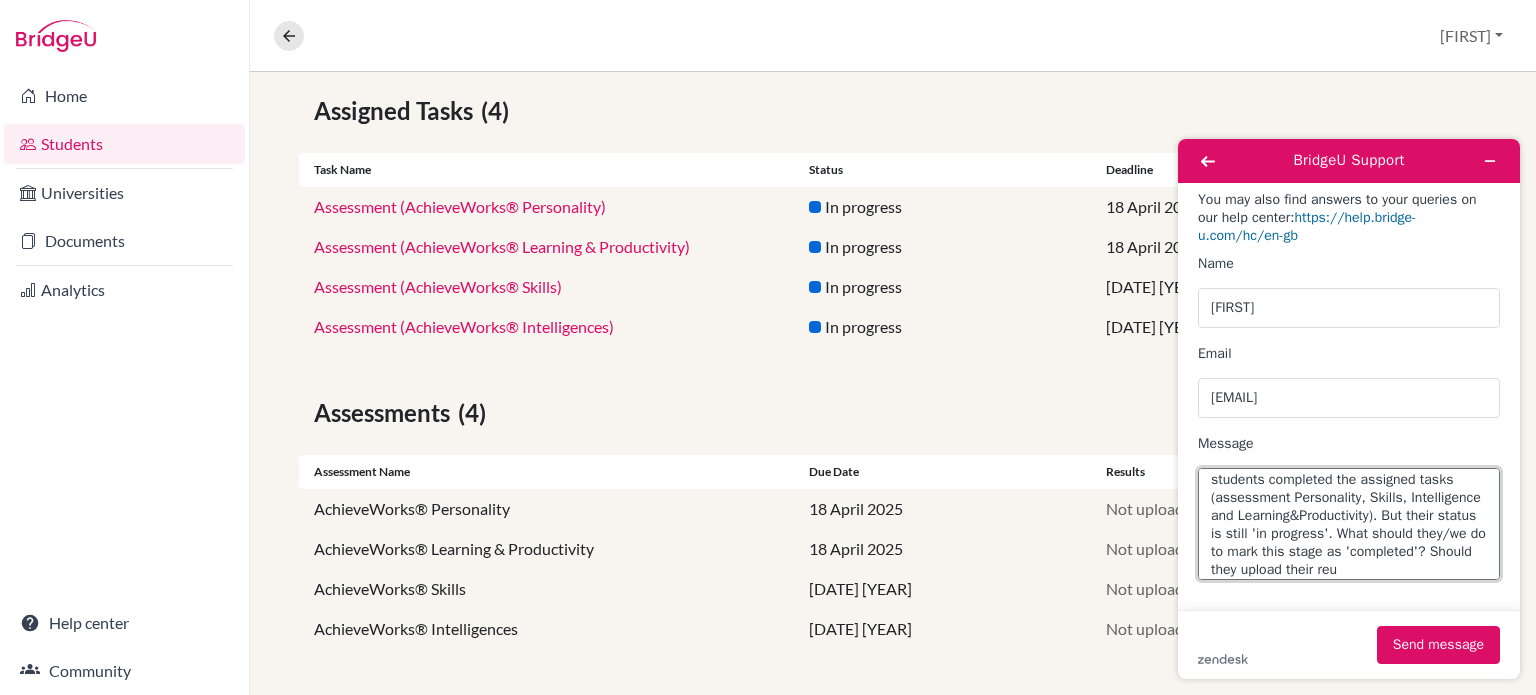 scroll, scrollTop: 44, scrollLeft: 0, axis: vertical 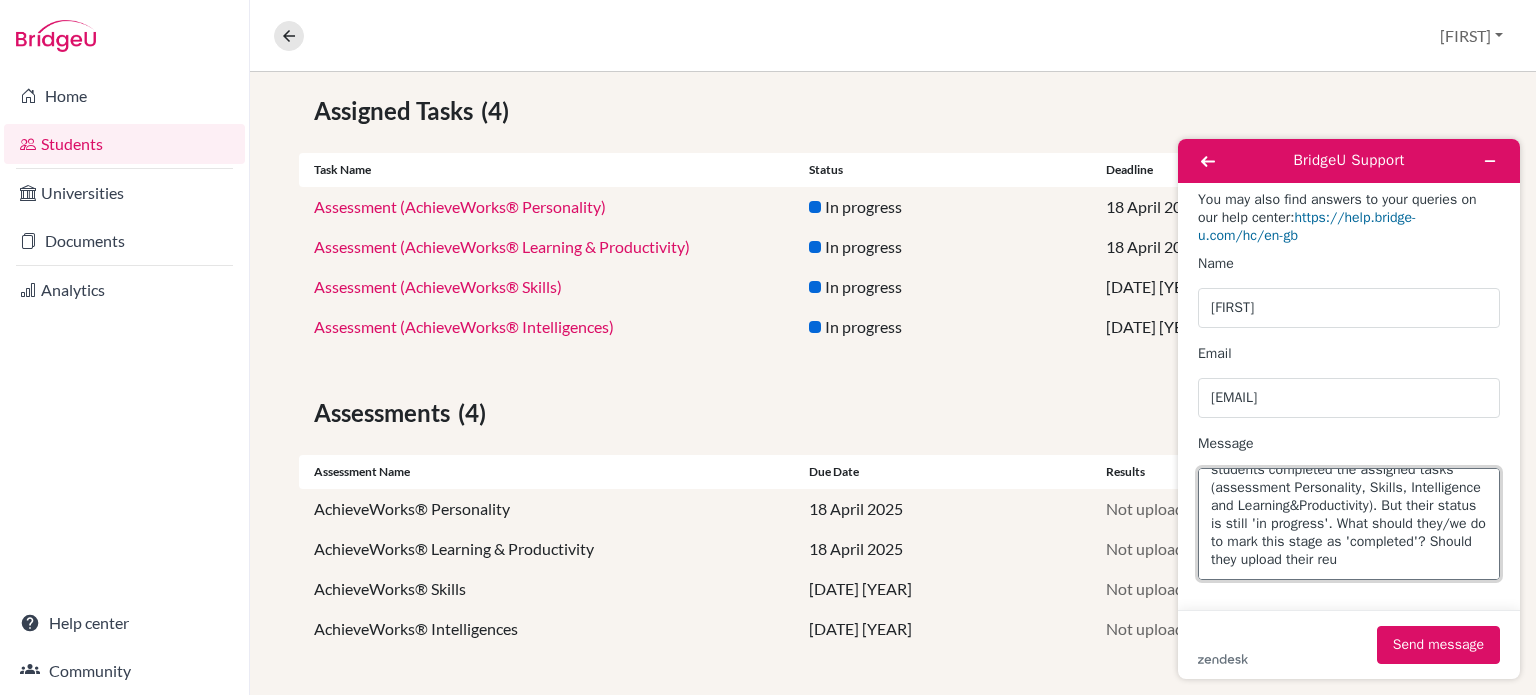 click on "Good morning! A quick question: our students completed the assigned tasks (assessment Personality, Skills, Intelligence and Learning&Productivity). But their status is still 'in progress'. What should they/we do to mark this stage as 'completed'? Should they upload their reu" at bounding box center (1349, 524) 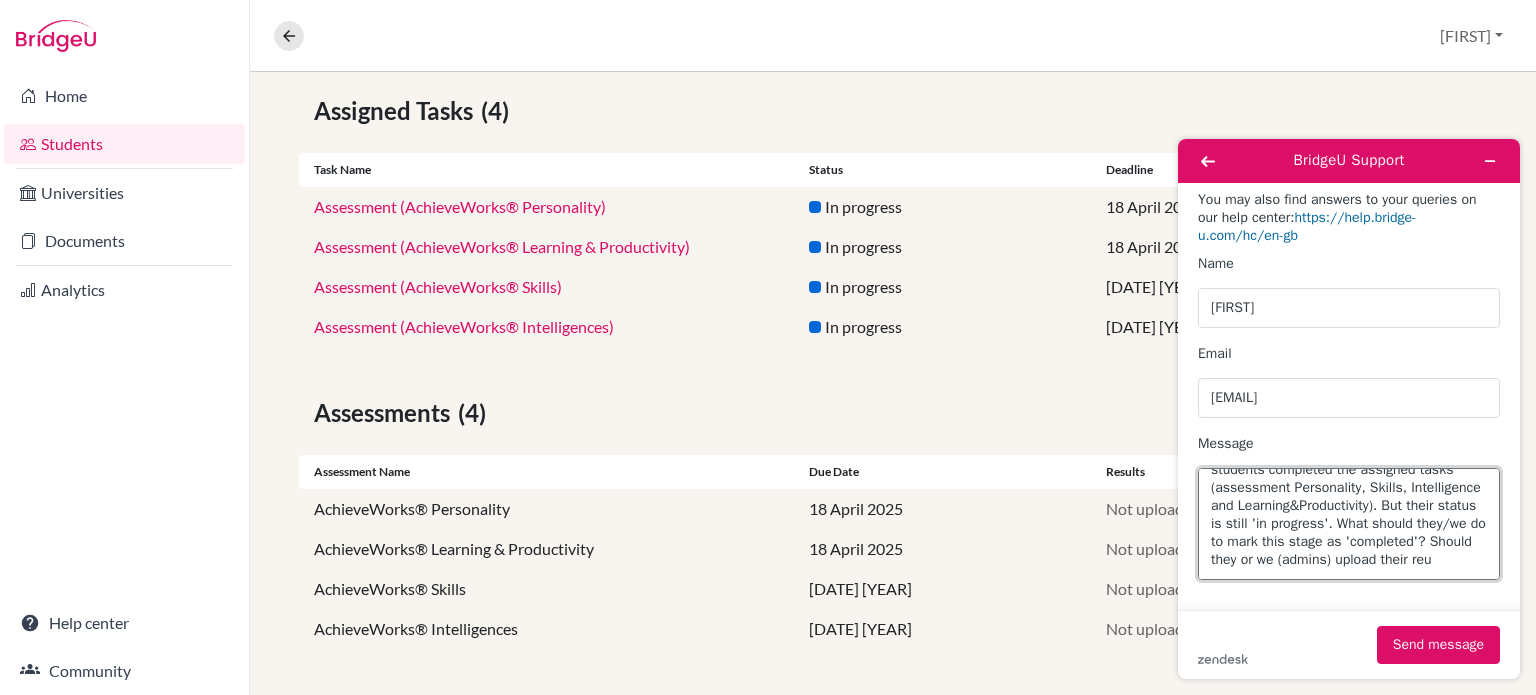 click on "Good morning! A quick question: our students completed the assigned tasks (assessment Personality, Skills, Intelligence and Learning&Productivity). But their status is still 'in progress'. What should they/we do to mark this stage as 'completed'? Should they or we (admins) upload their reu" at bounding box center (1349, 524) 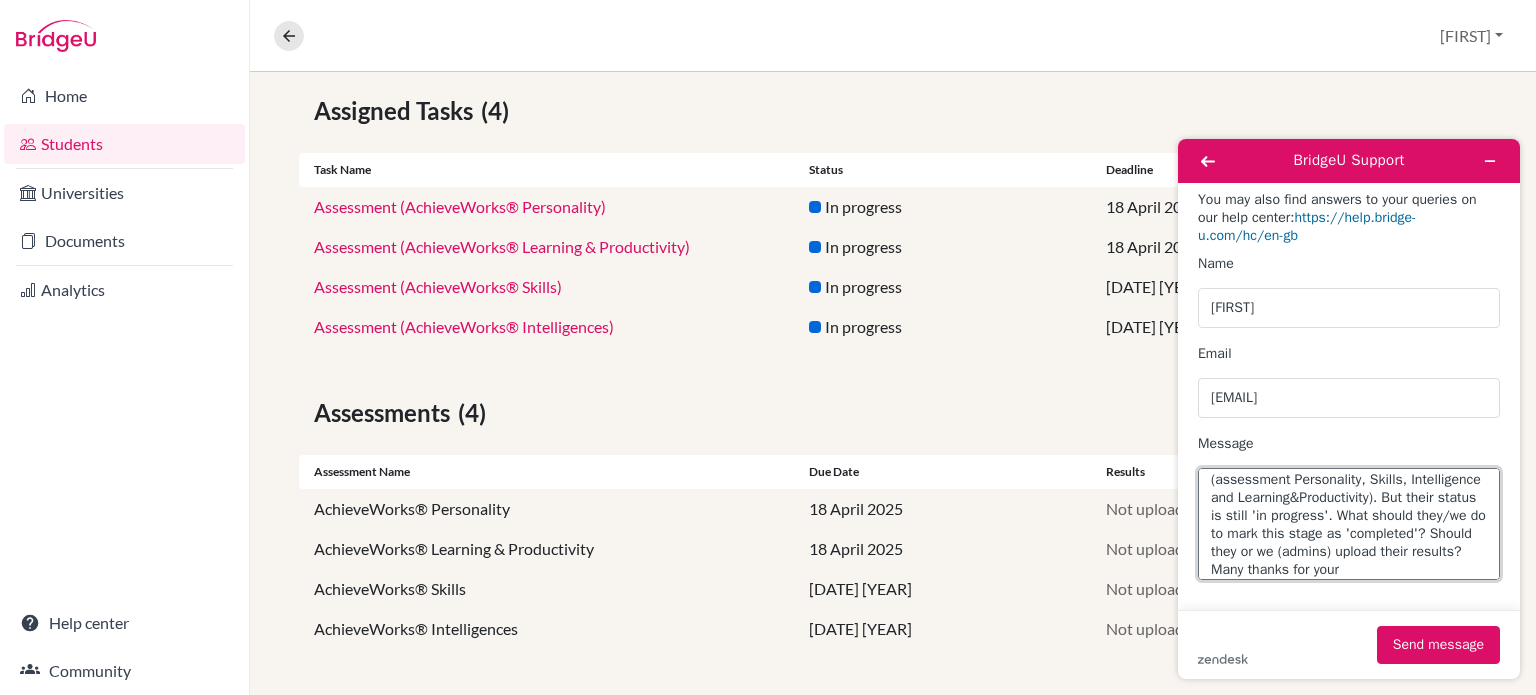 scroll, scrollTop: 62, scrollLeft: 0, axis: vertical 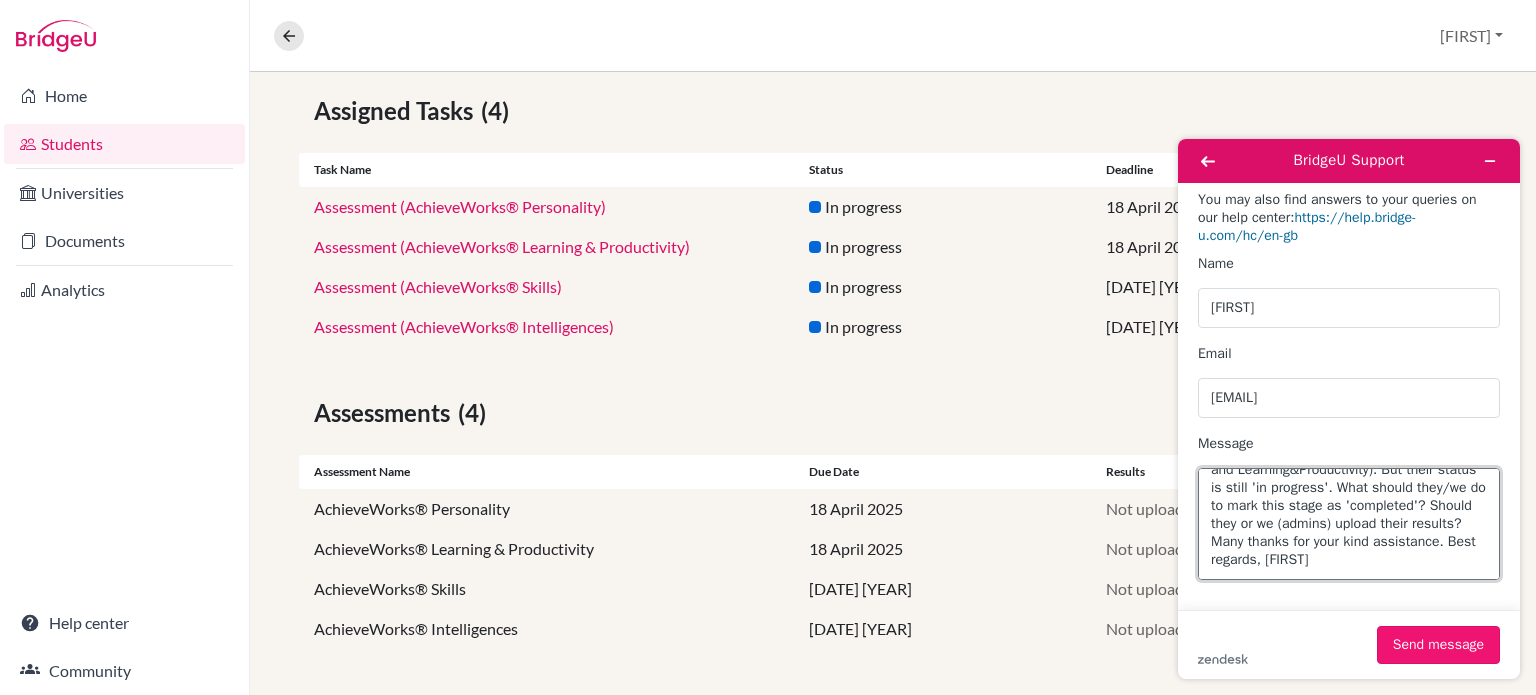 type on "Good morning! A quick question: our students completed the assigned tasks (assessment Personality, Skills, Intelligence and Learning&Productivity). But their status is still 'in progress'. What should they/we do to mark this stage as 'completed'? Should they or we (admins) upload their results? Many thanks for your kind assistance. Best regards, [FIRST]" 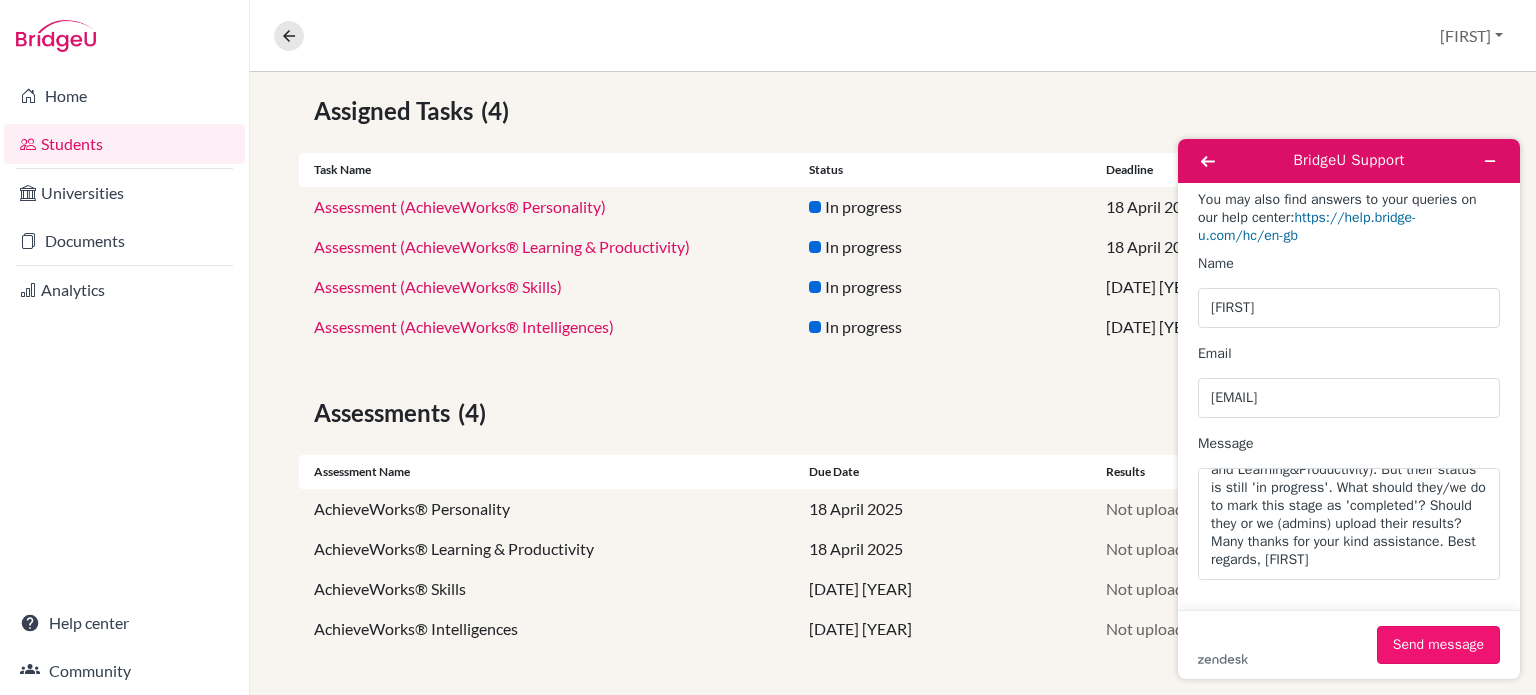 click on "Send message" at bounding box center (1438, 645) 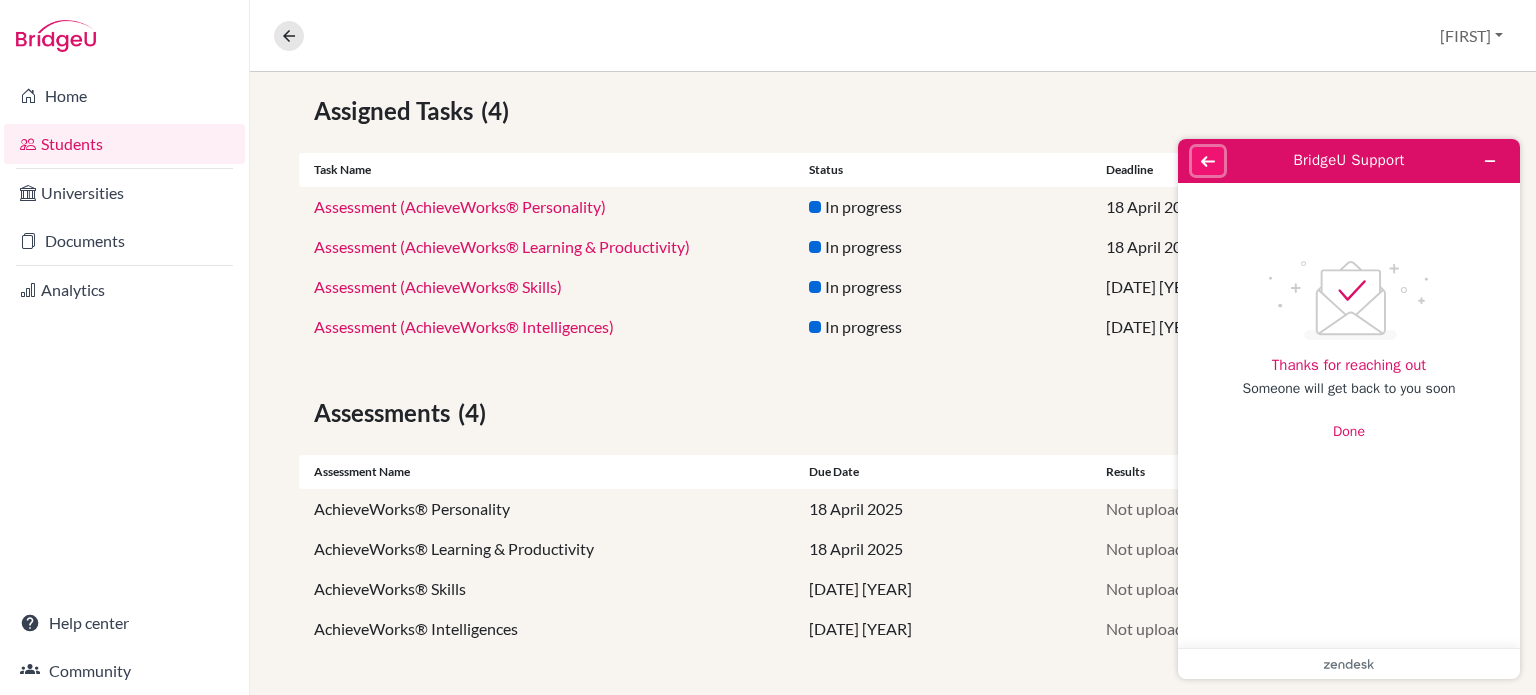 click 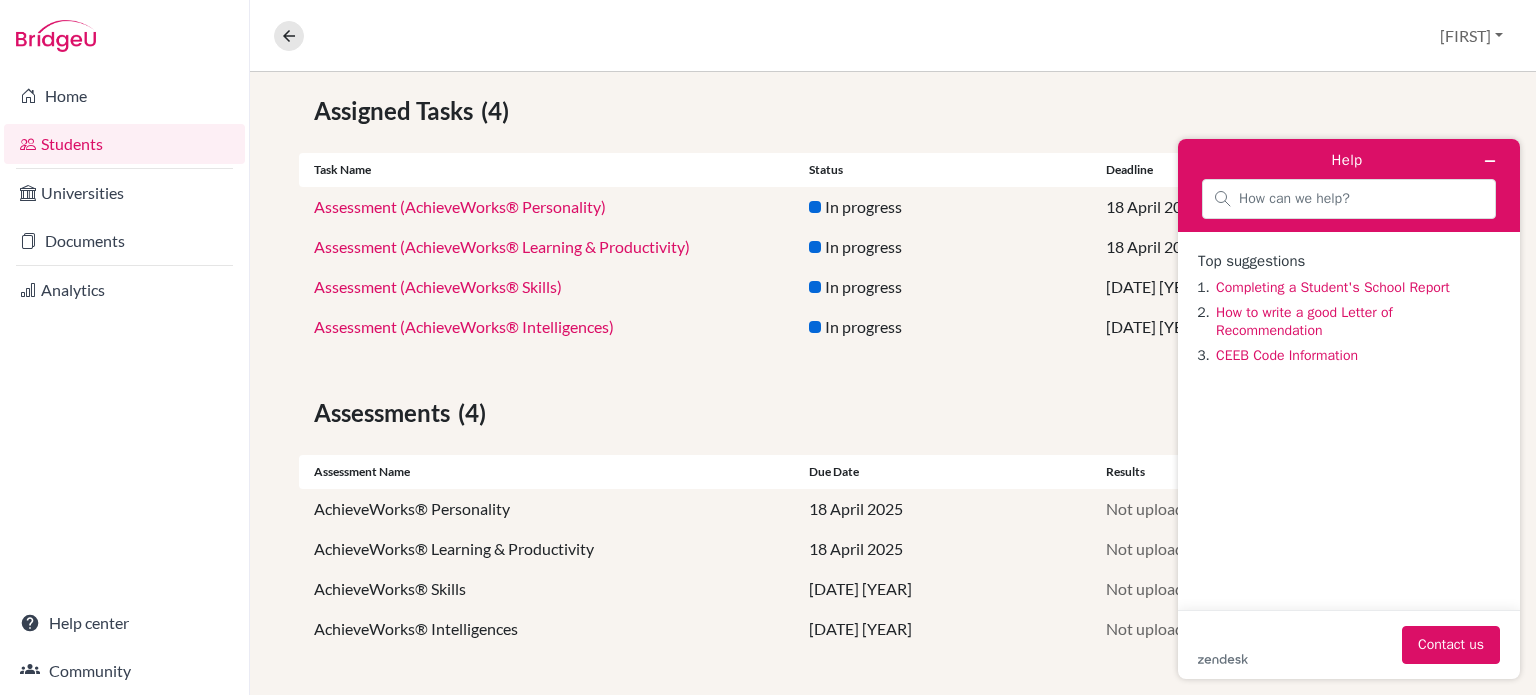 click on "Assigned Tasks (4)" at bounding box center (893, 111) 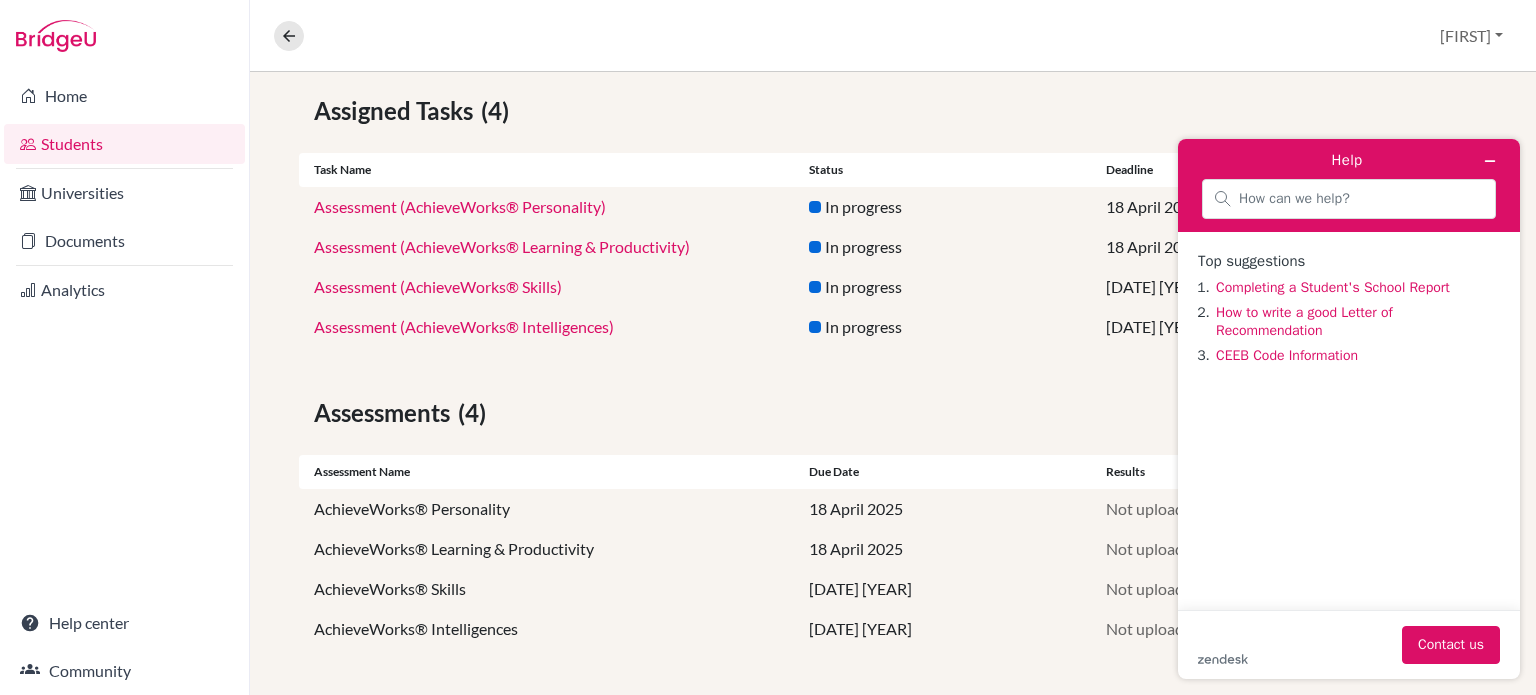 click on "Assigned Tasks (4)" at bounding box center (893, 111) 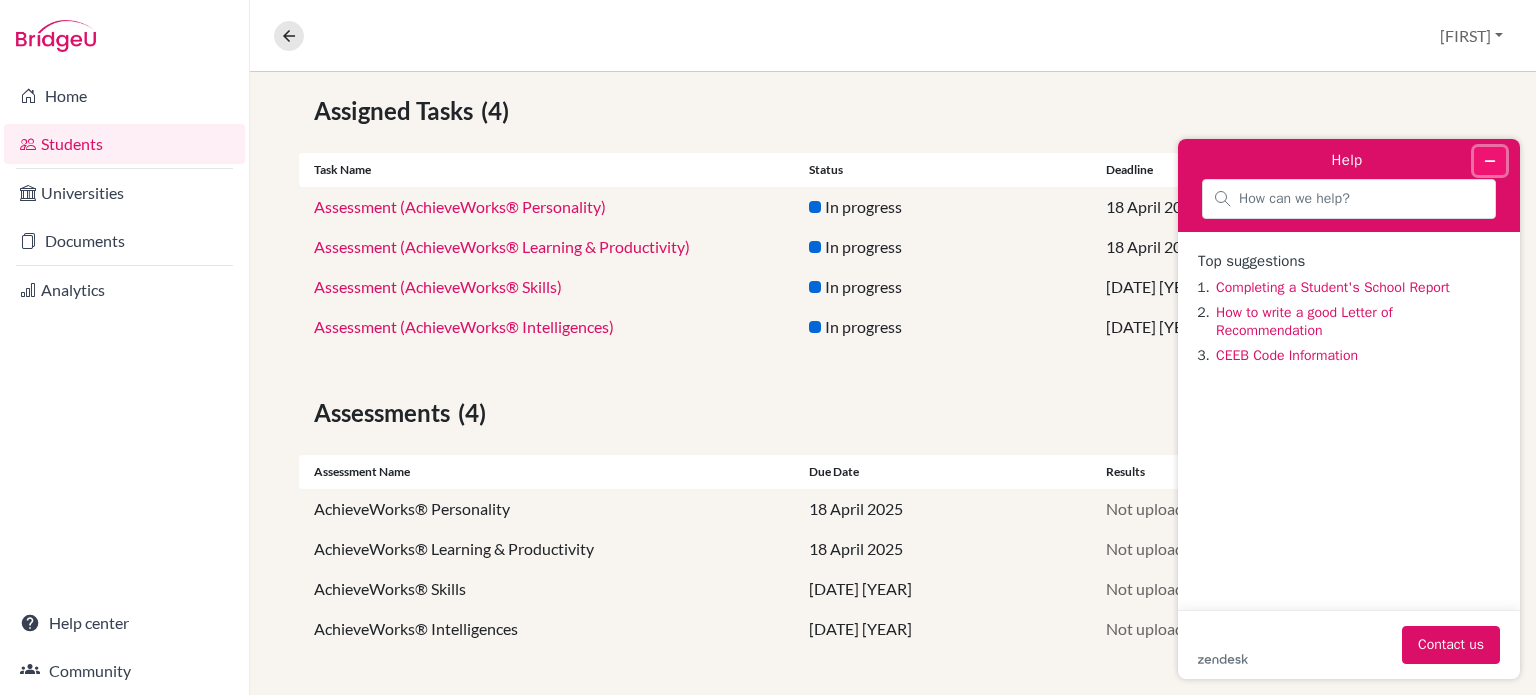click 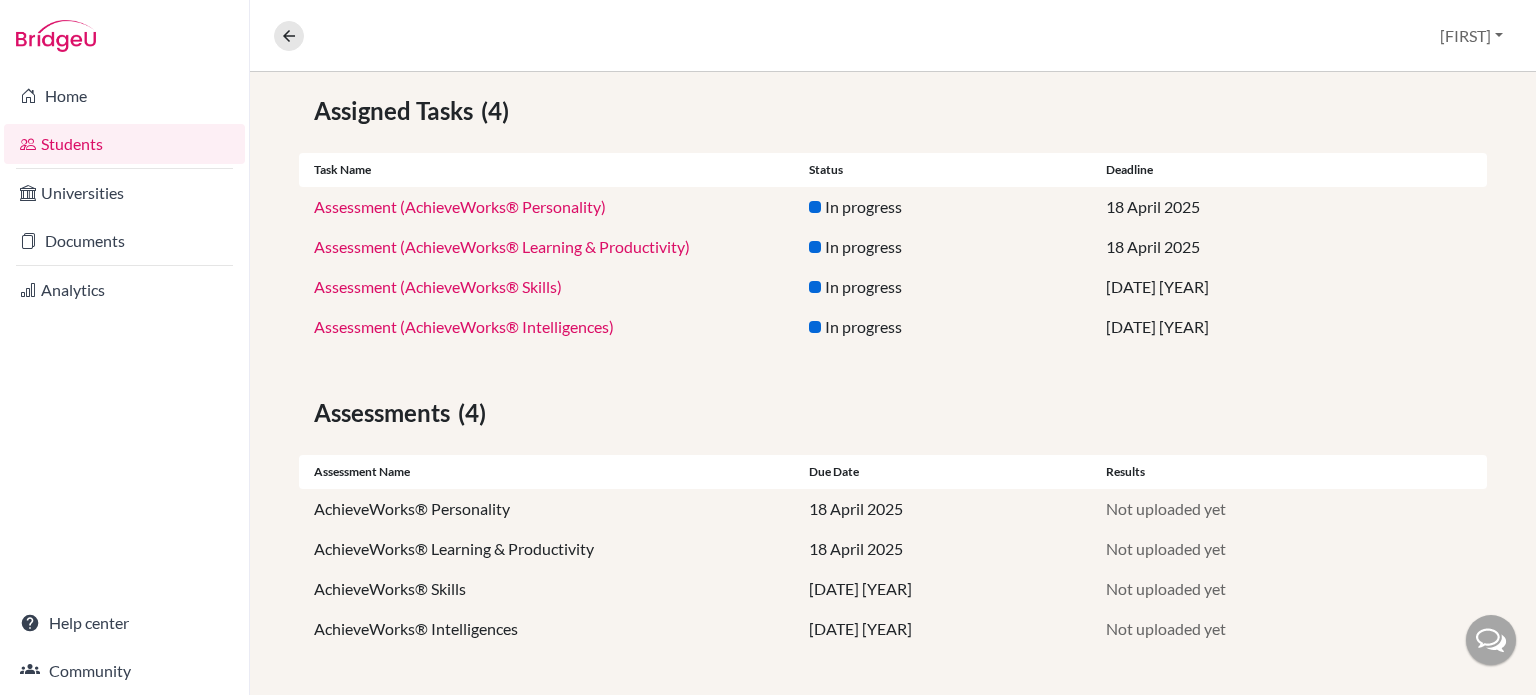 scroll, scrollTop: 0, scrollLeft: 0, axis: both 